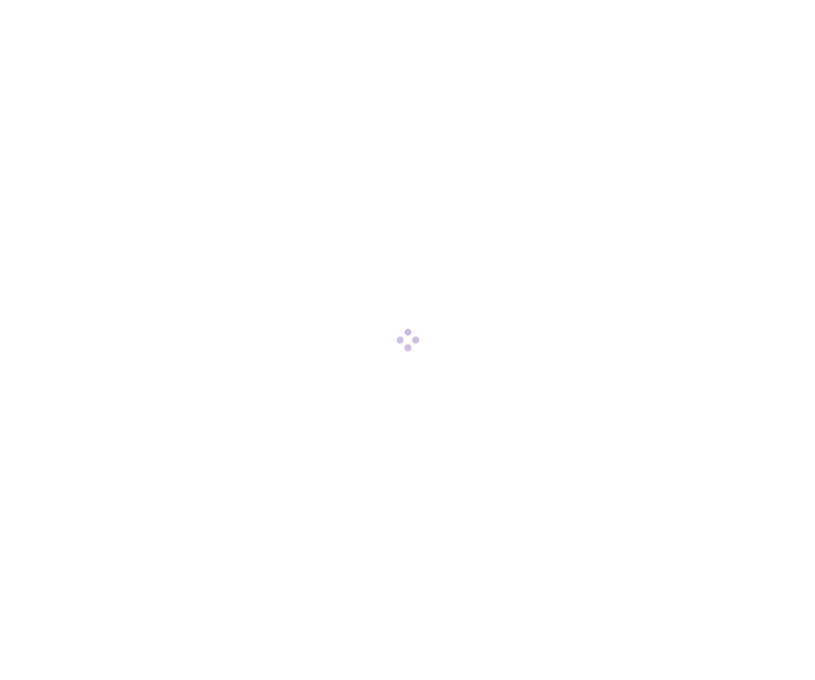 scroll, scrollTop: 0, scrollLeft: 0, axis: both 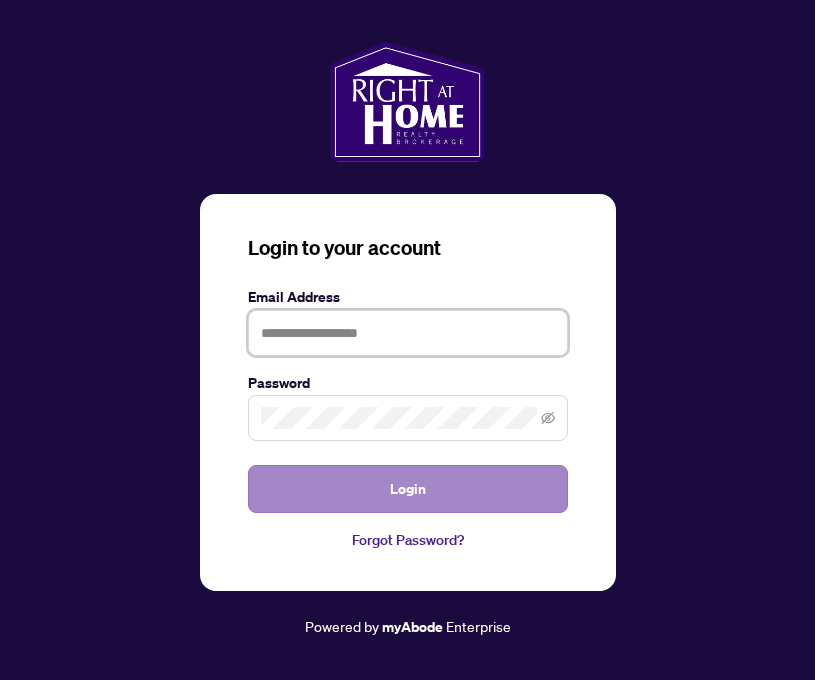 type on "**********" 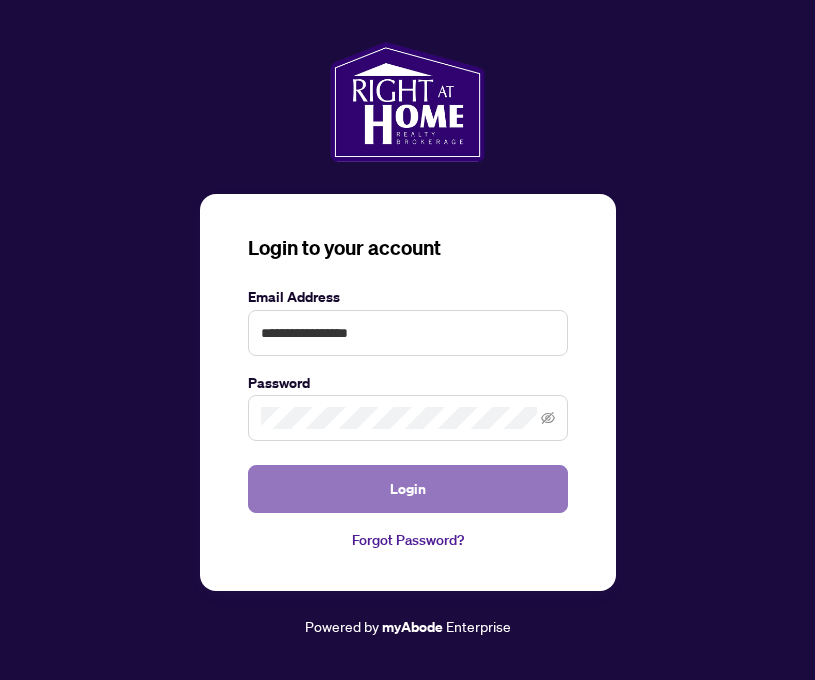 click on "Login" at bounding box center [408, 489] 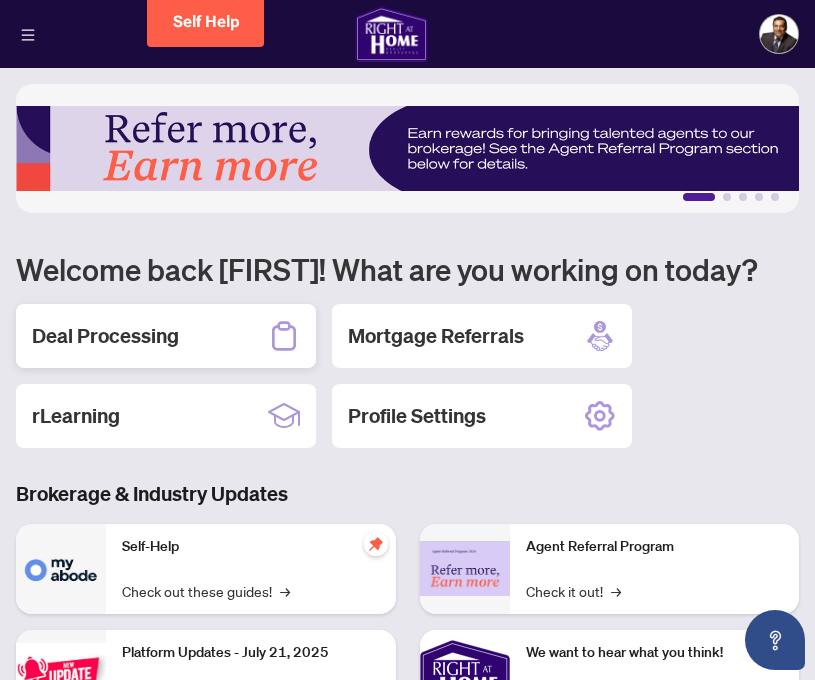 click on "Deal Processing" at bounding box center [105, 336] 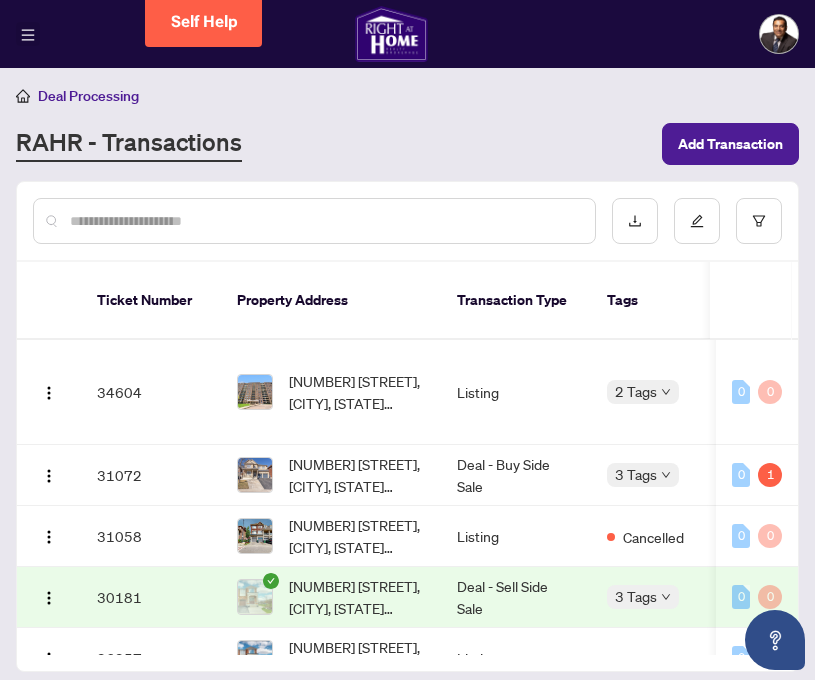 click 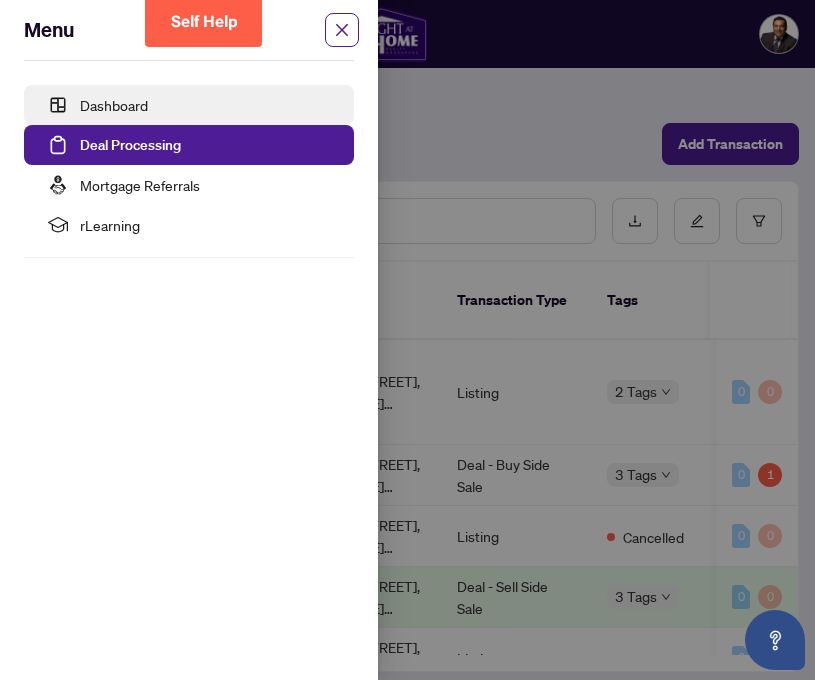 click on "Dashboard" at bounding box center (114, 105) 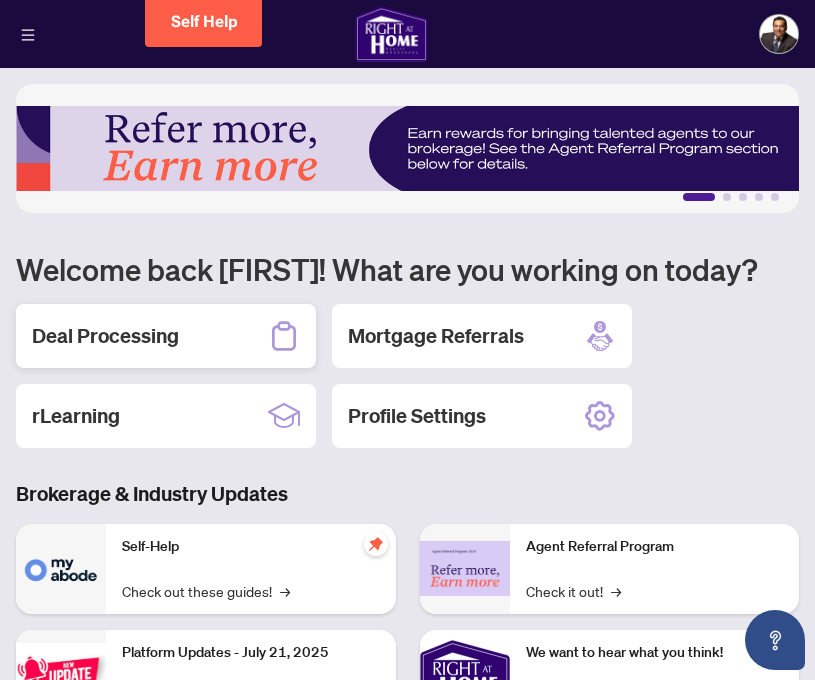 click on "Deal Processing" at bounding box center [105, 336] 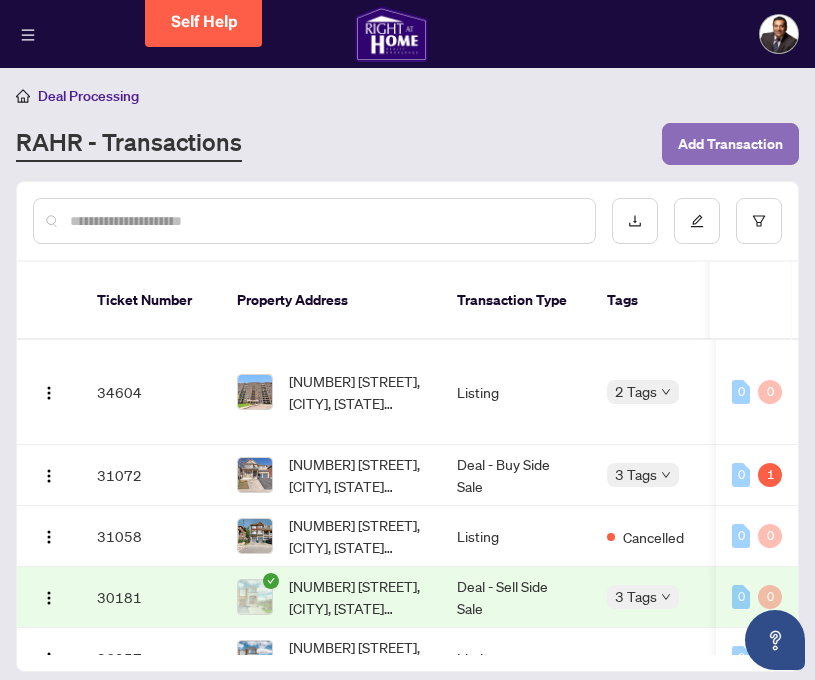 click on "Add Transaction" at bounding box center [730, 144] 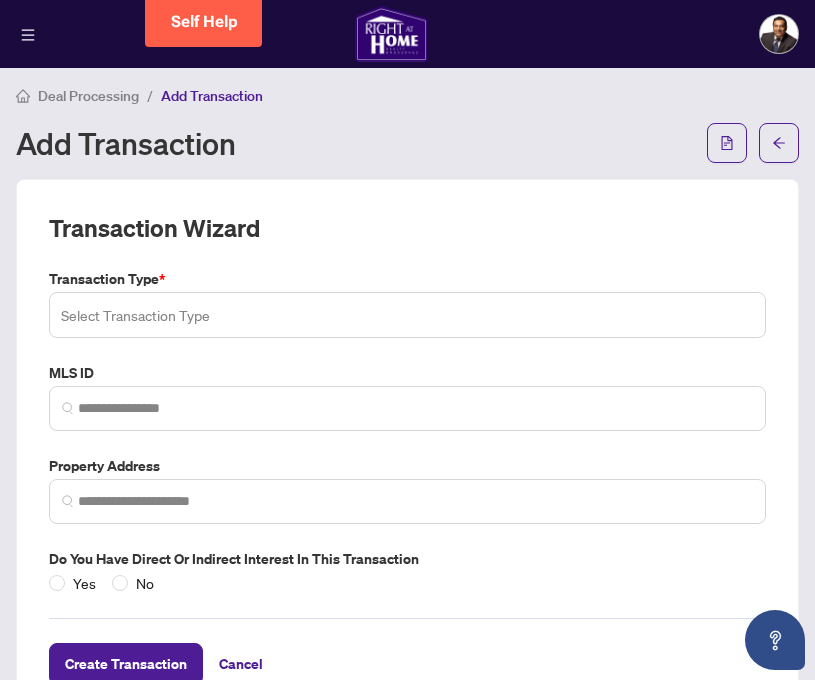 click at bounding box center (407, 315) 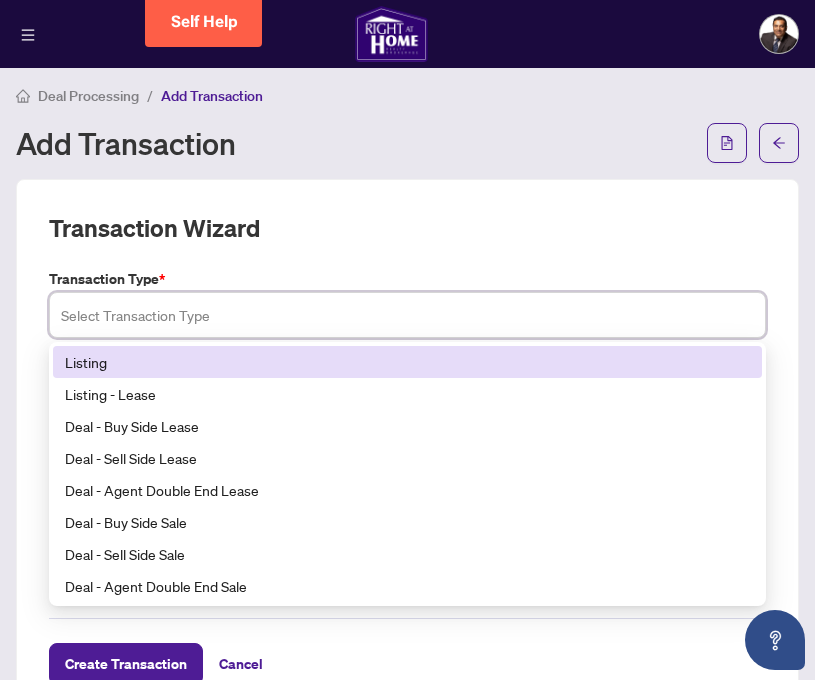 click on "Listing" at bounding box center (407, 362) 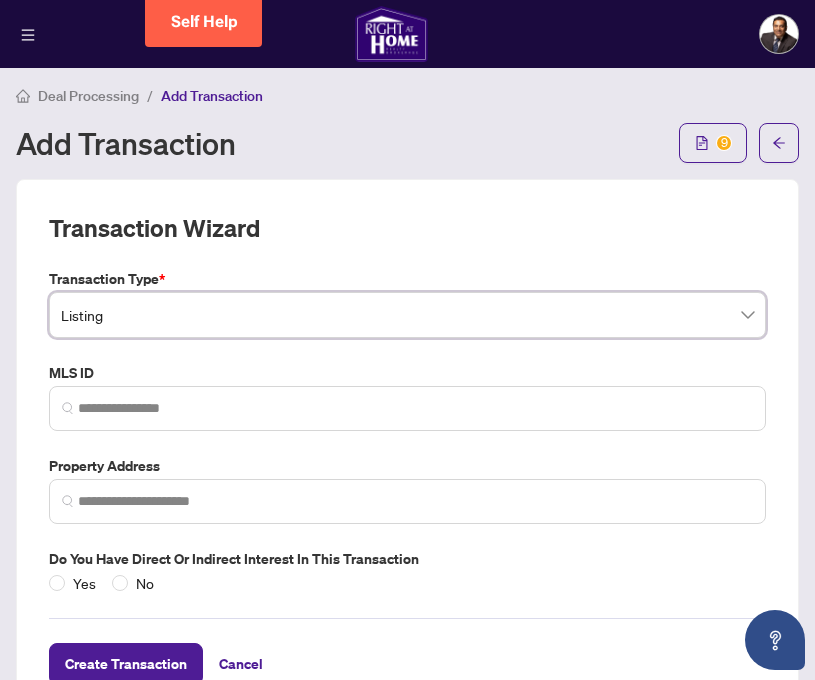 click at bounding box center [407, 408] 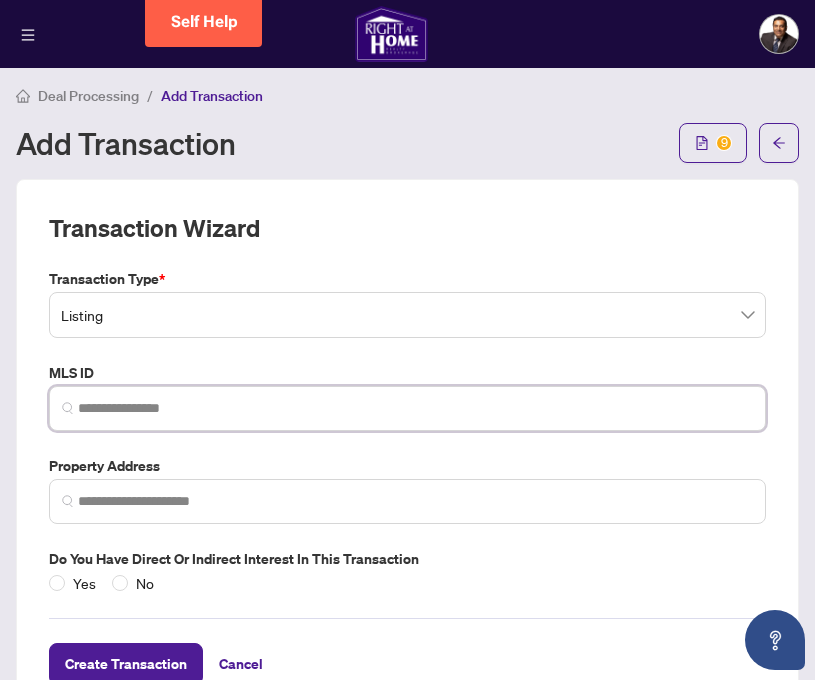 paste on "*********" 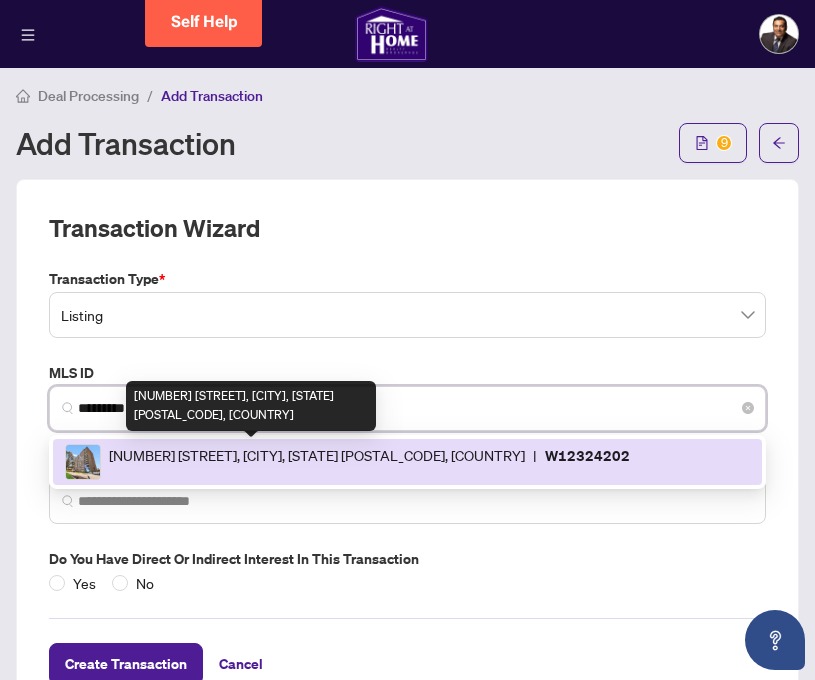 click on "4 Lisa St, Brampton, Ontario L6T 4B6, Canada" at bounding box center (317, 462) 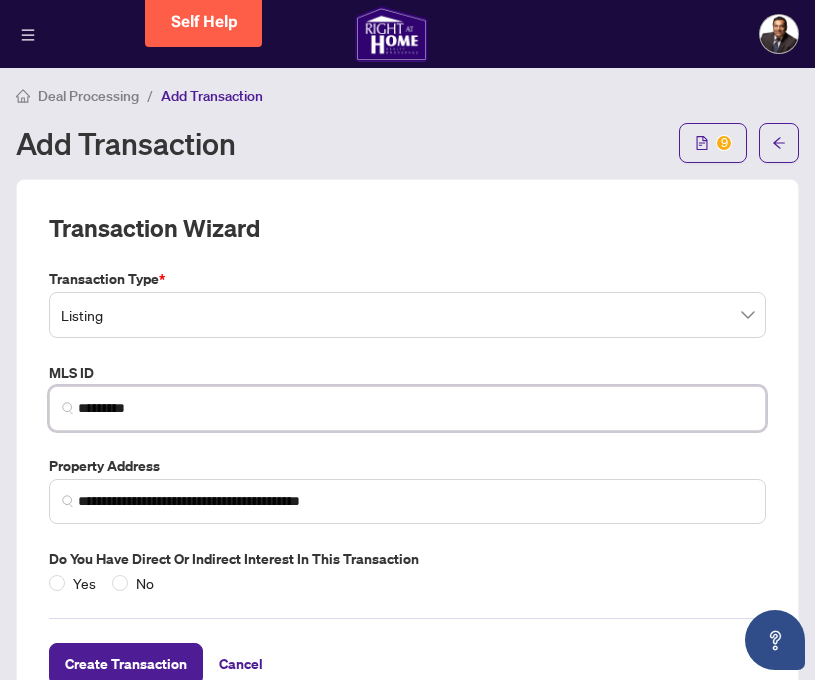 scroll, scrollTop: 53, scrollLeft: 0, axis: vertical 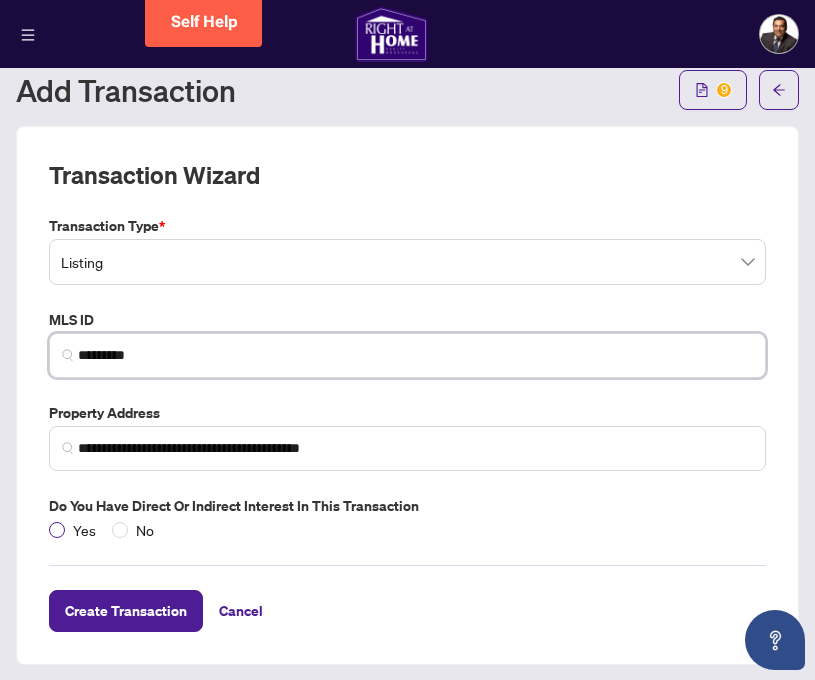 type on "*********" 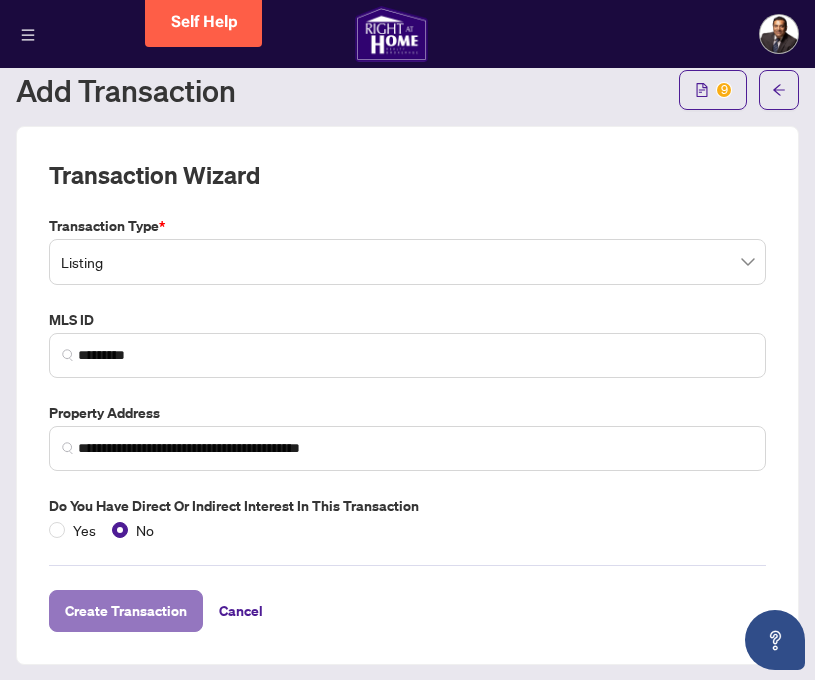 click on "Create Transaction" at bounding box center (126, 611) 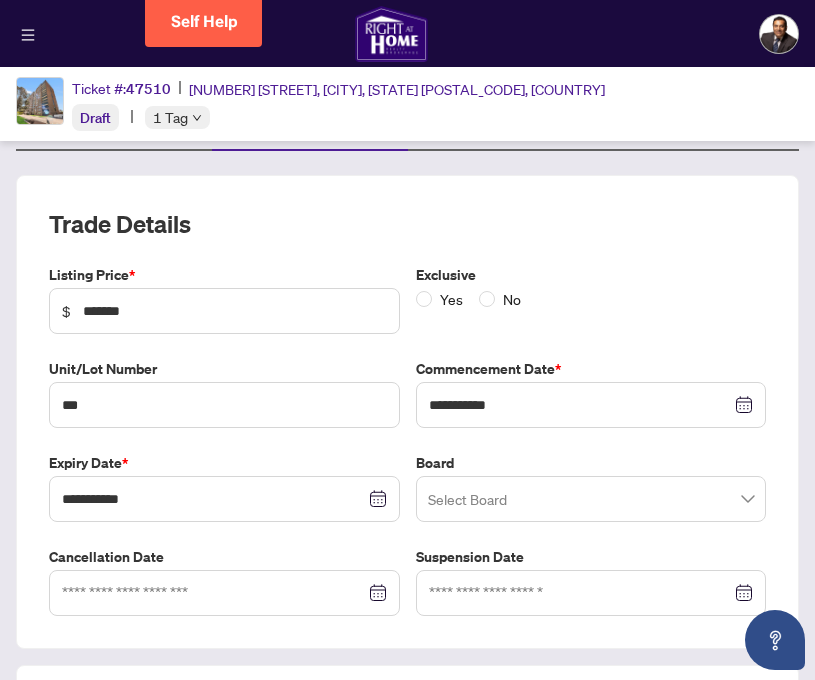 scroll, scrollTop: 139, scrollLeft: 0, axis: vertical 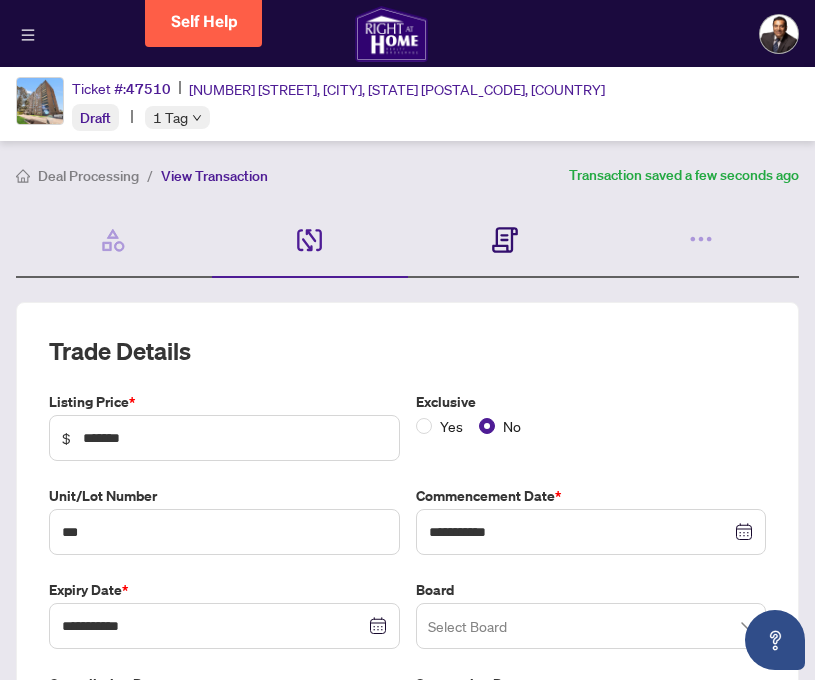 click 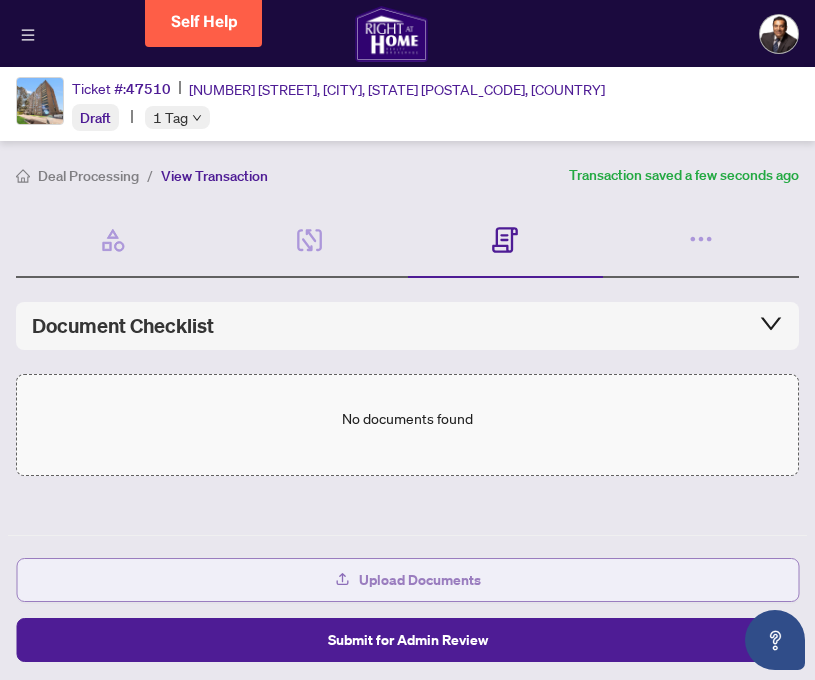 click on "Upload Documents" at bounding box center (420, 580) 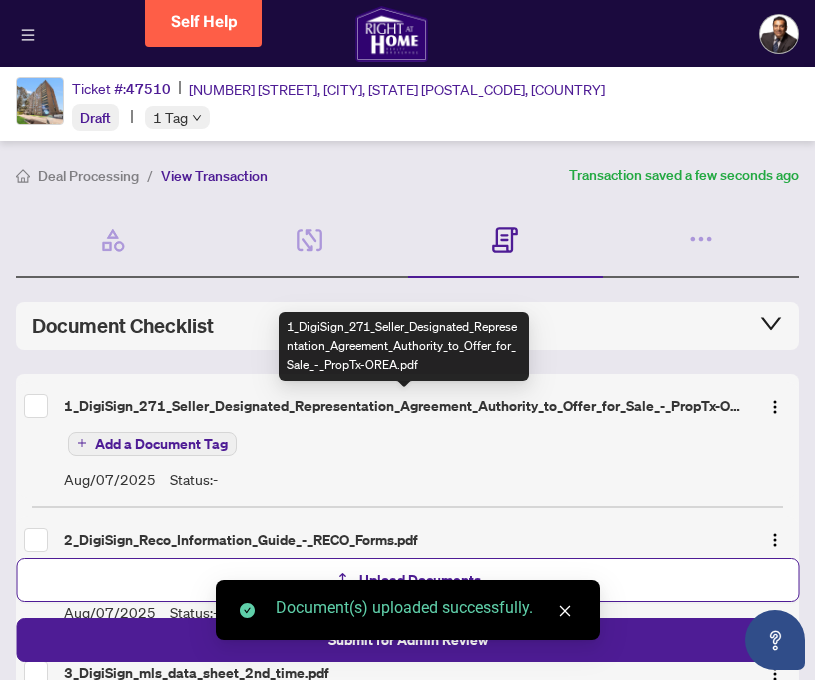 scroll, scrollTop: 234, scrollLeft: 0, axis: vertical 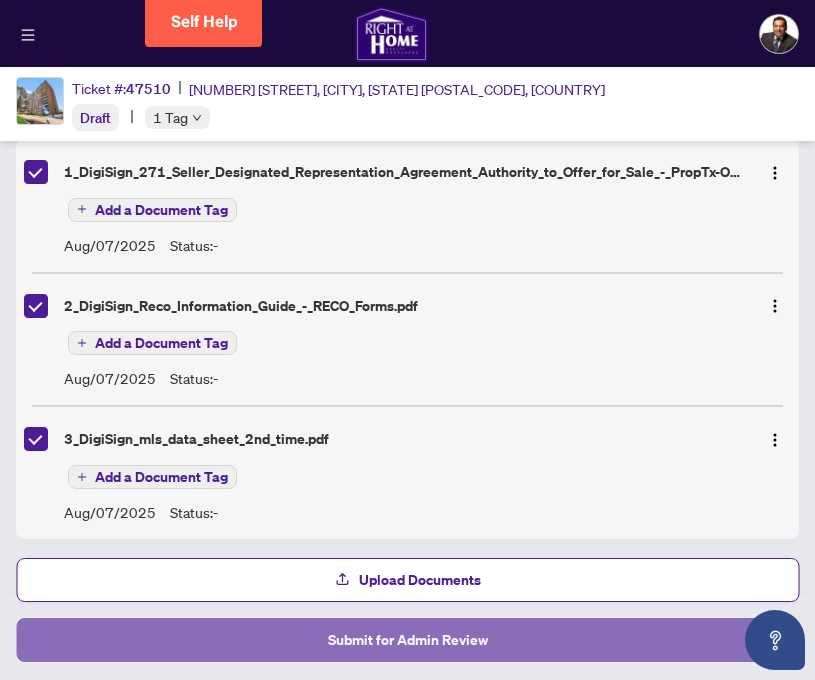 click on "Submit for Admin Review" at bounding box center (408, 640) 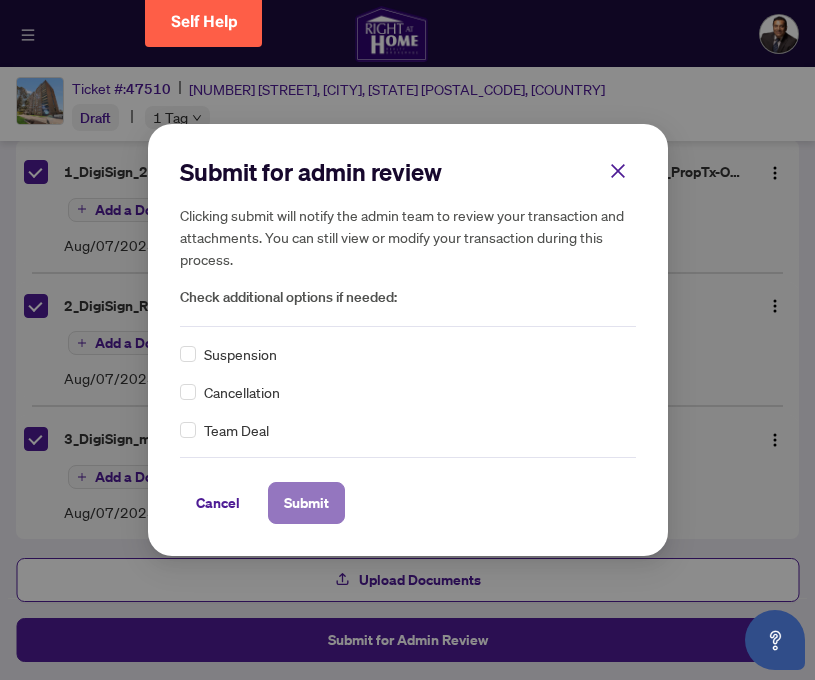 click on "Submit" at bounding box center [306, 503] 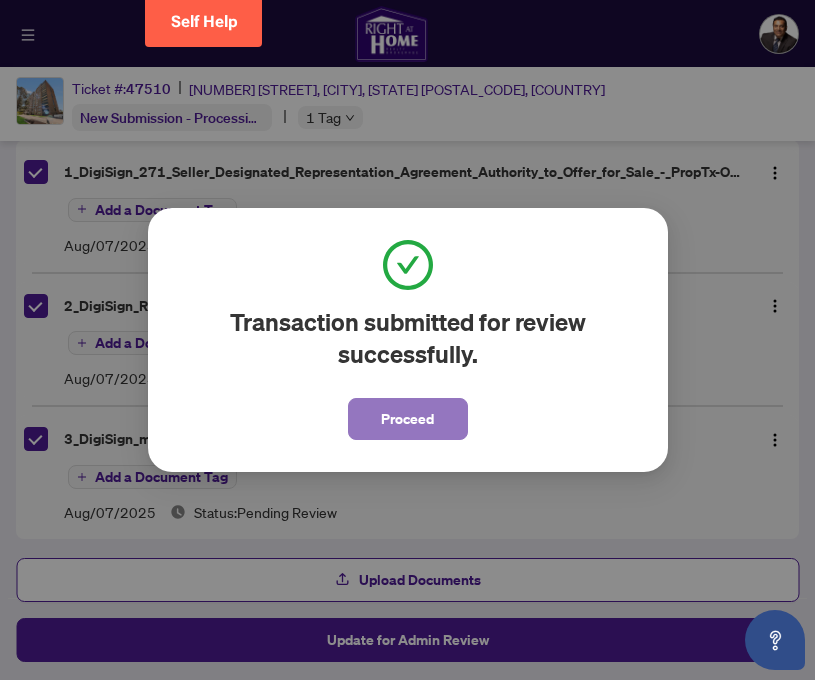 click on "Proceed" at bounding box center [407, 419] 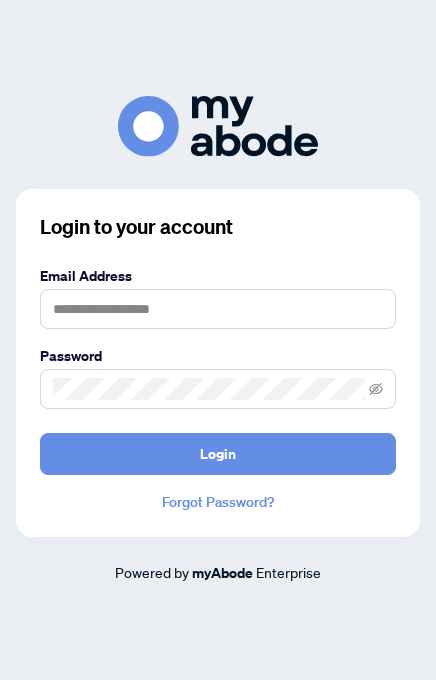 scroll, scrollTop: 0, scrollLeft: 0, axis: both 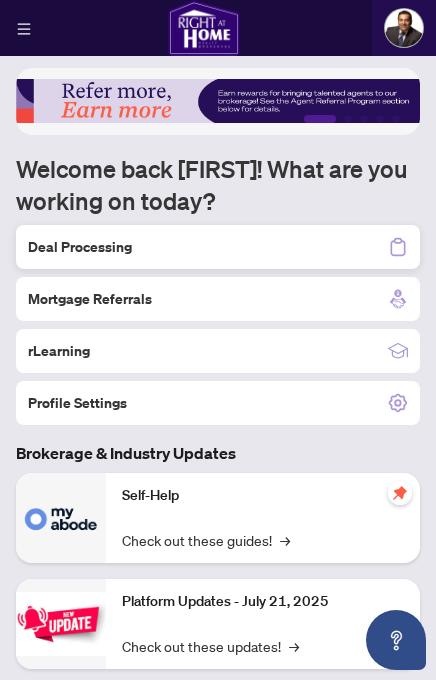 click on "Deal Processing" at bounding box center (80, 247) 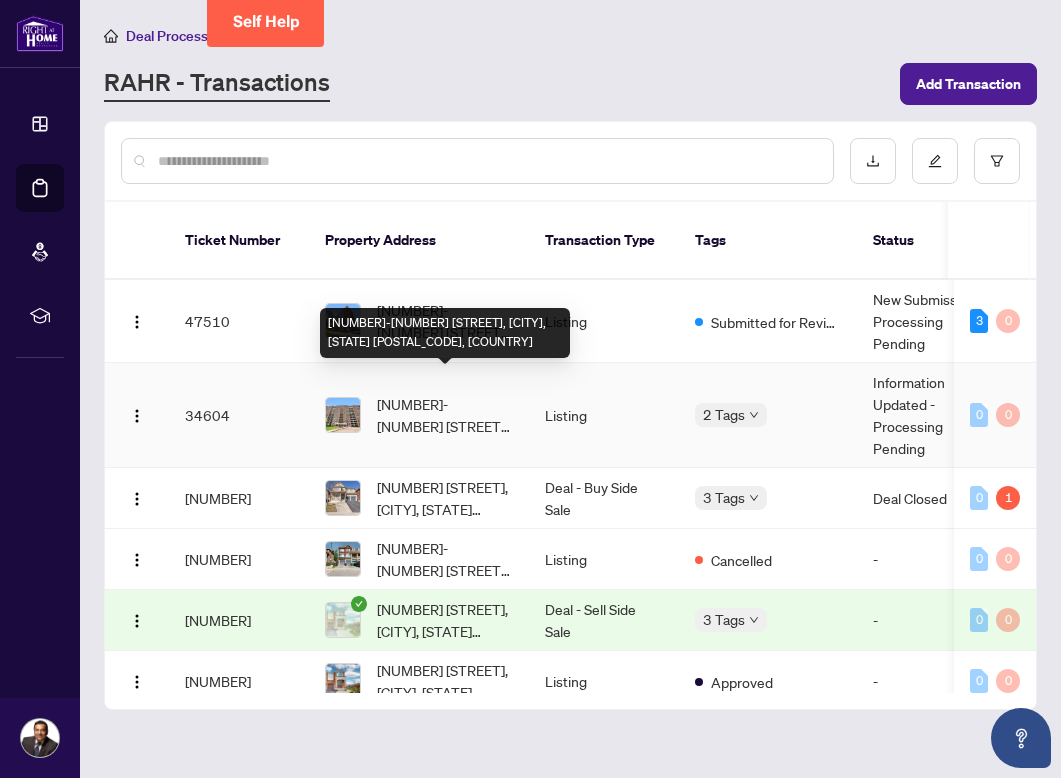 click on "[NUMBER]-[NUMBER] [STREET], [CITY], [STATE] [POSTAL_CODE], [COUNTRY]" at bounding box center (445, 415) 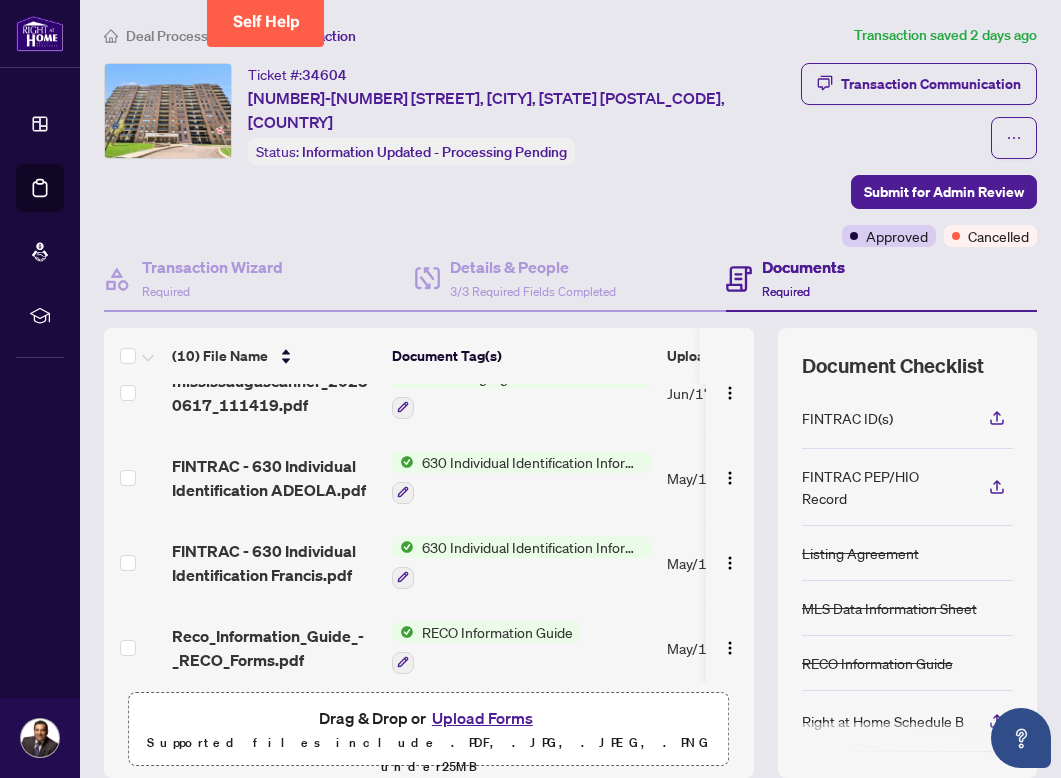 scroll, scrollTop: 380, scrollLeft: 0, axis: vertical 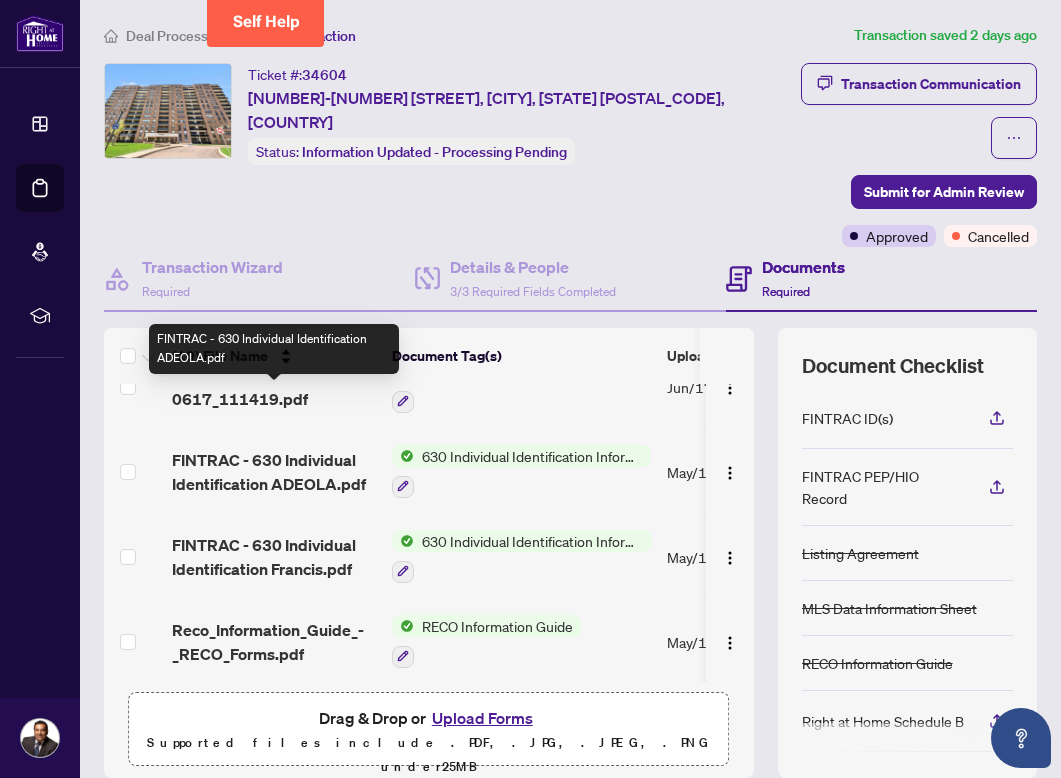 click on "FINTRAC - 630 Individual Identification ADEOLA.pdf" at bounding box center [274, 472] 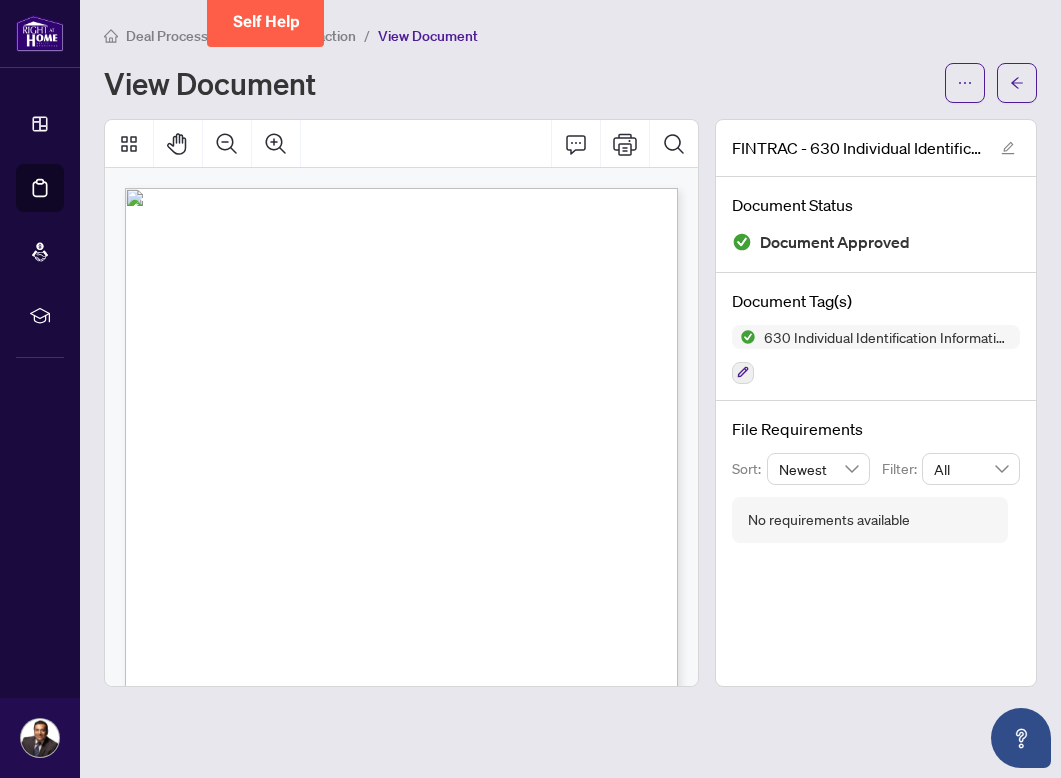 drag, startPoint x: 585, startPoint y: 207, endPoint x: 848, endPoint y: 243, distance: 265.45245 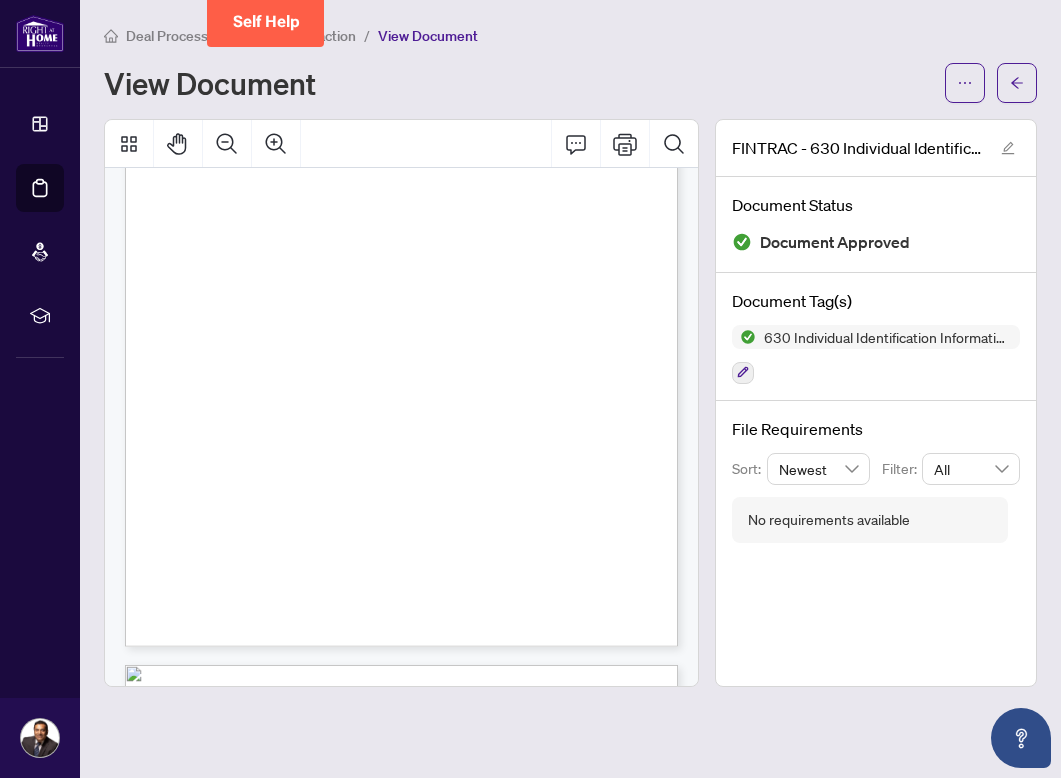 scroll, scrollTop: 0, scrollLeft: 0, axis: both 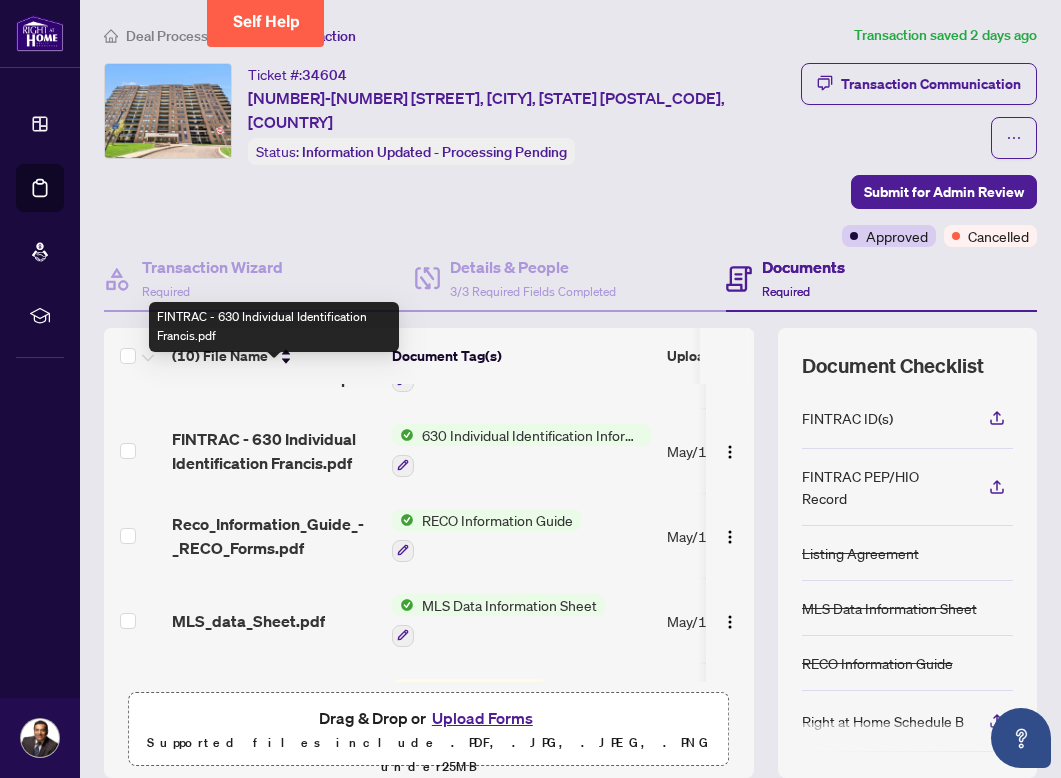 click on "FINTRAC - 630 Individual Identification Francis.pdf" at bounding box center [274, 451] 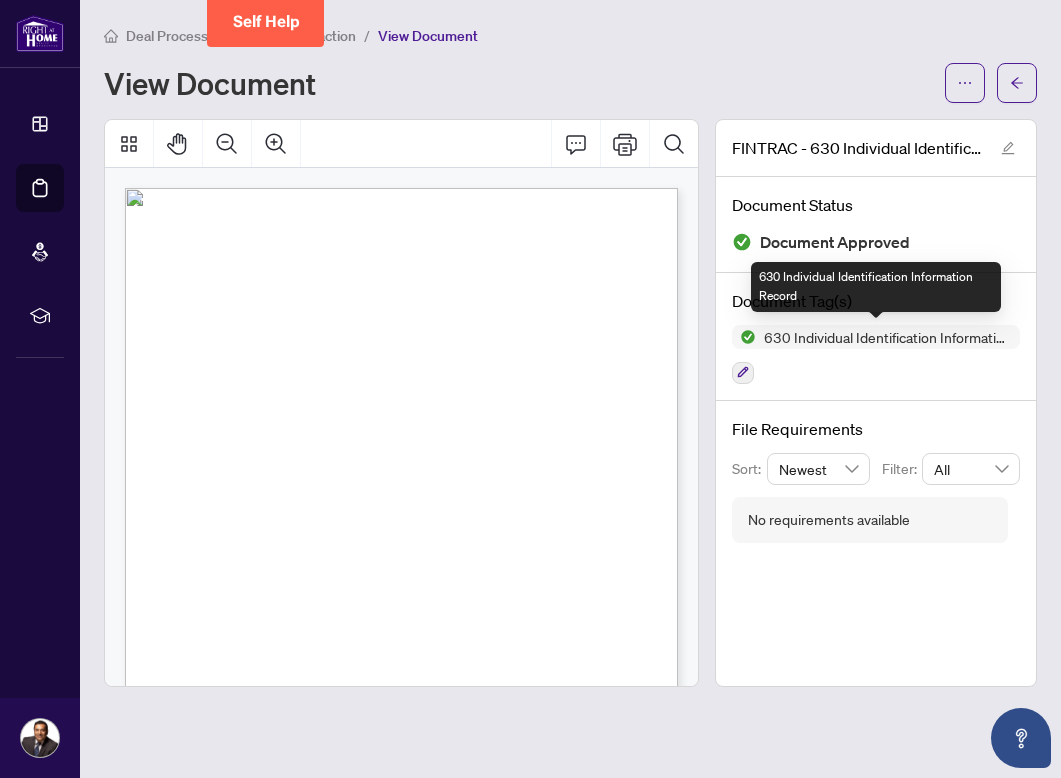 click on "630 Individual Identification Information Record" at bounding box center (876, 337) 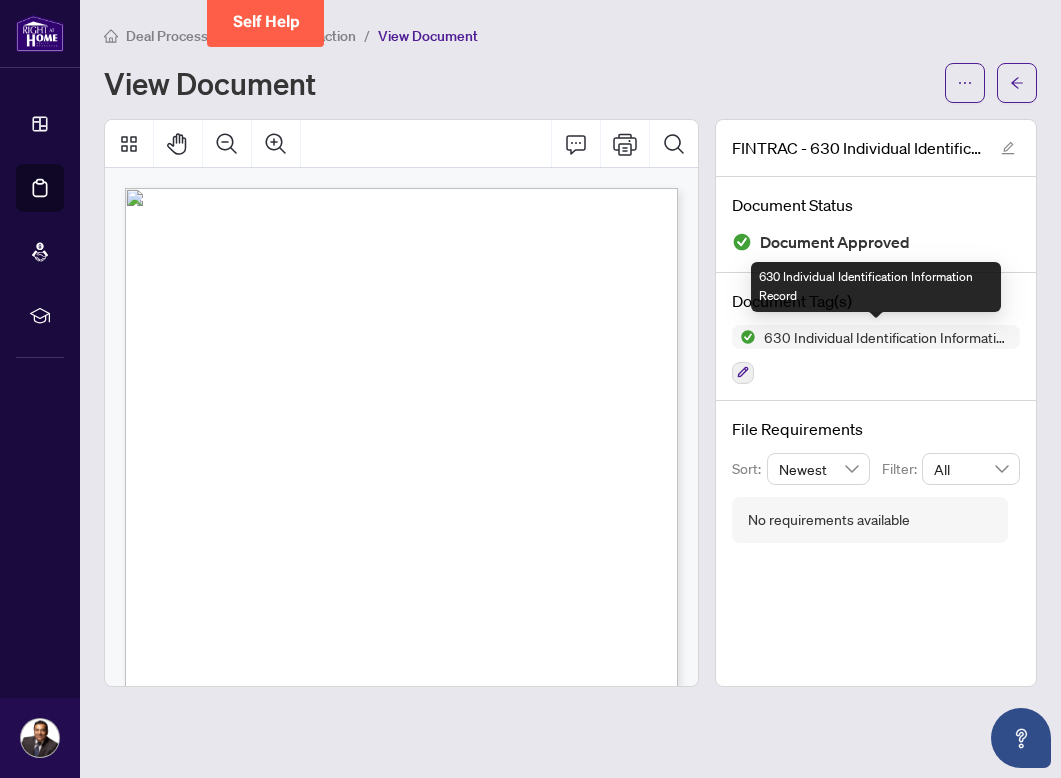 click on "630 Individual Identification Information Record" at bounding box center [876, 337] 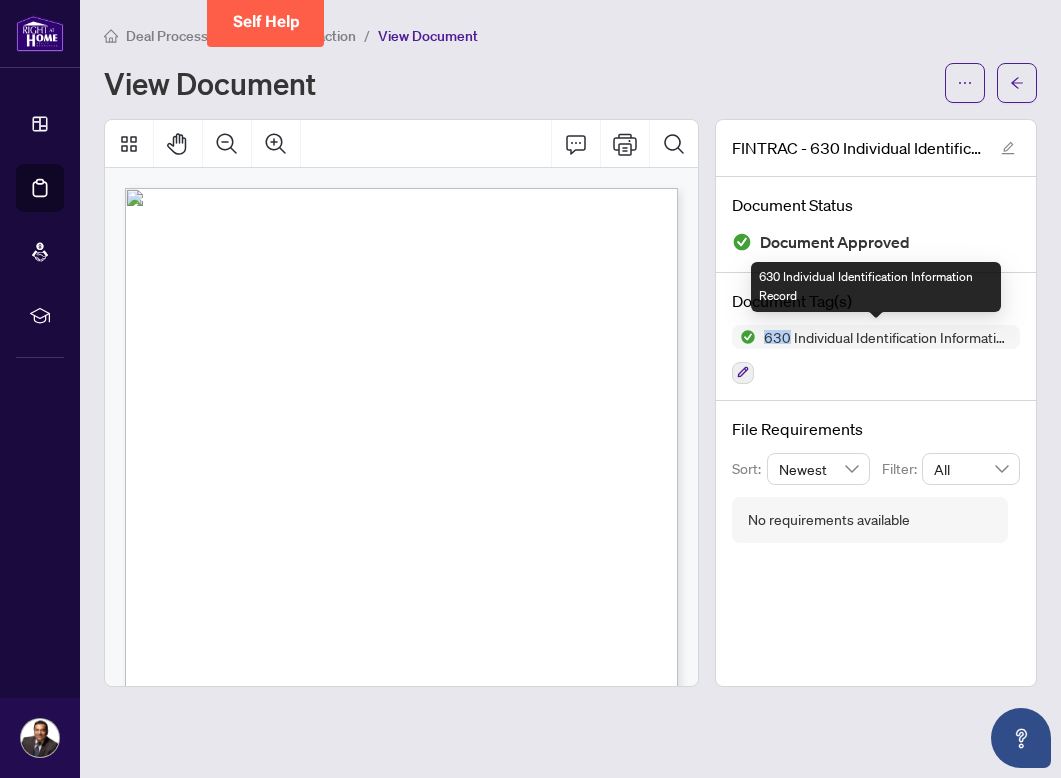 click on "630 Individual Identification Information Record" at bounding box center [876, 337] 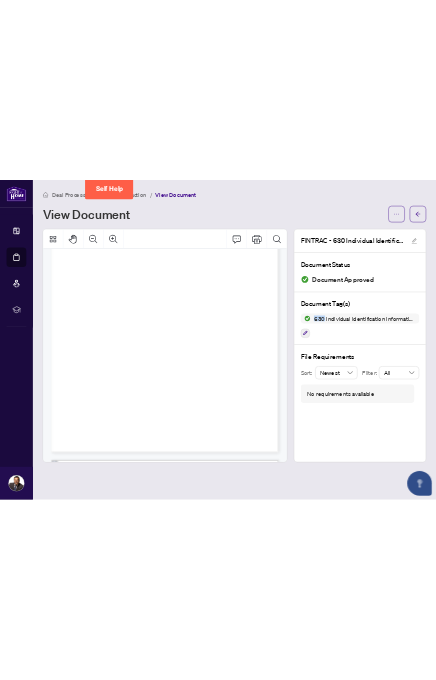scroll, scrollTop: 0, scrollLeft: 0, axis: both 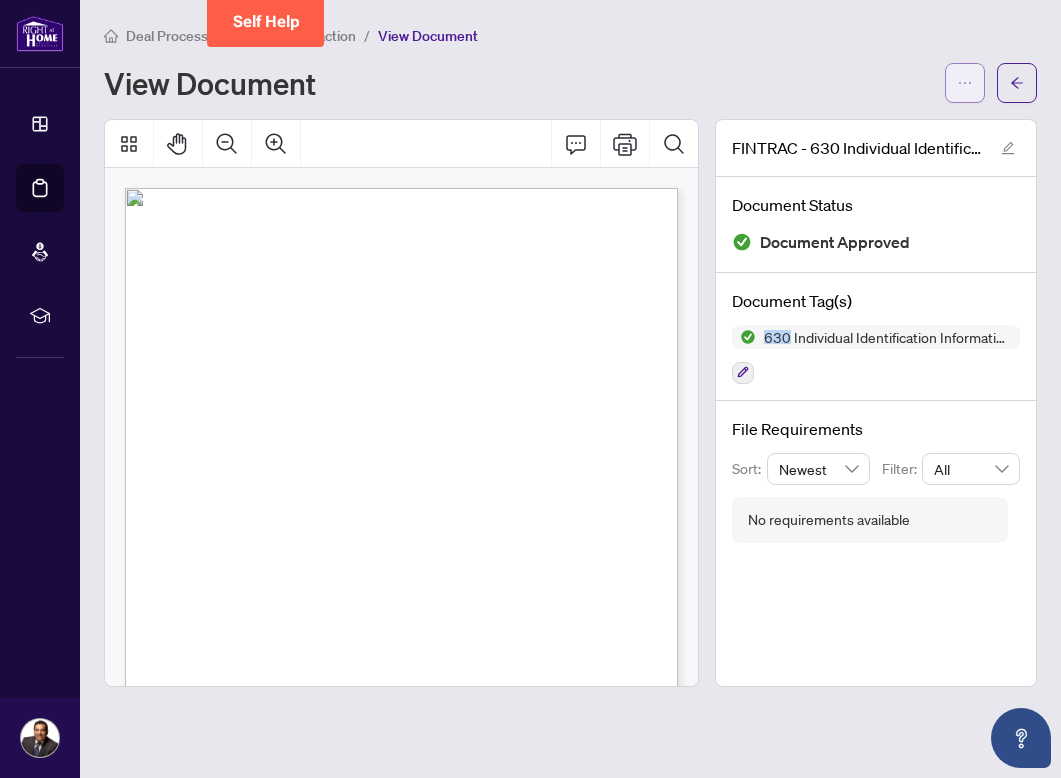 click 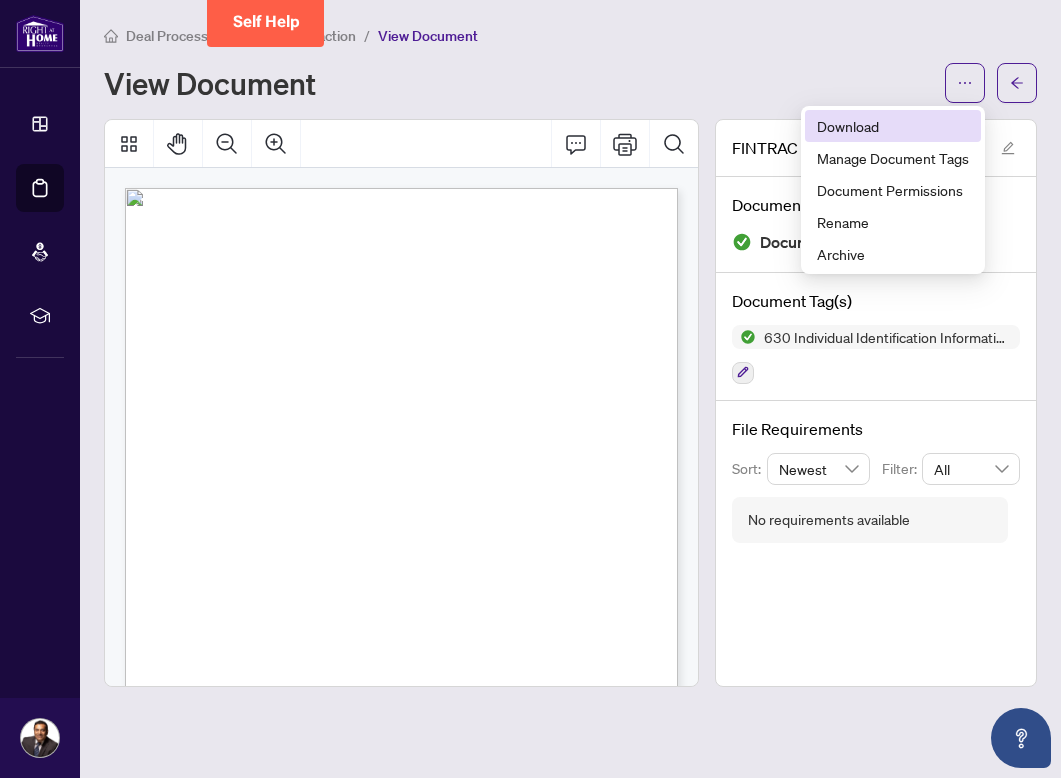 click on "Download" at bounding box center (893, 126) 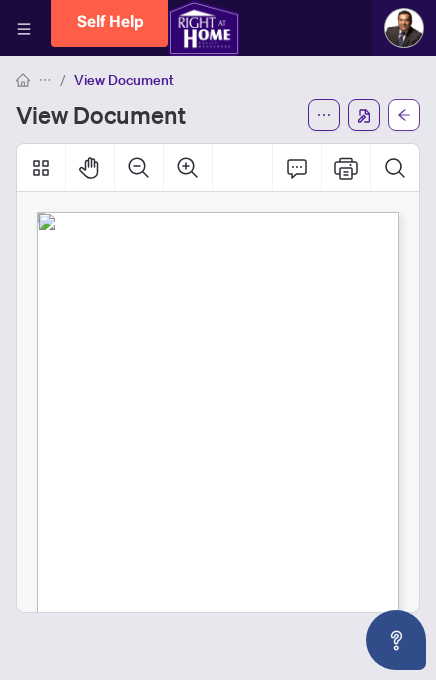 click 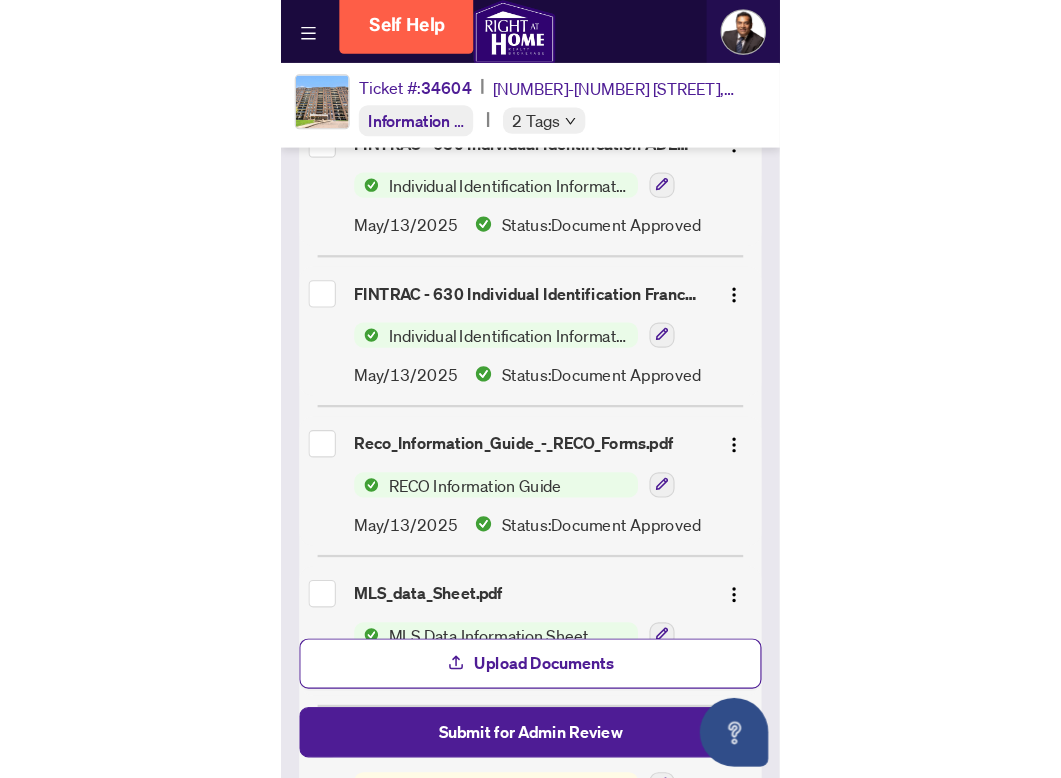 scroll, scrollTop: 895, scrollLeft: 0, axis: vertical 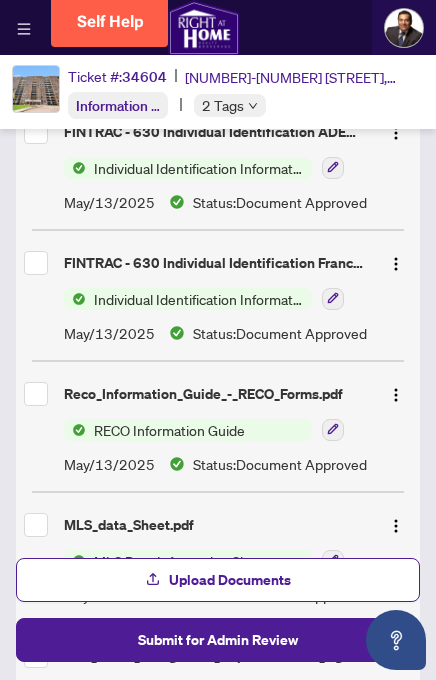 click on "Individual Identification Information Record" at bounding box center (199, 299) 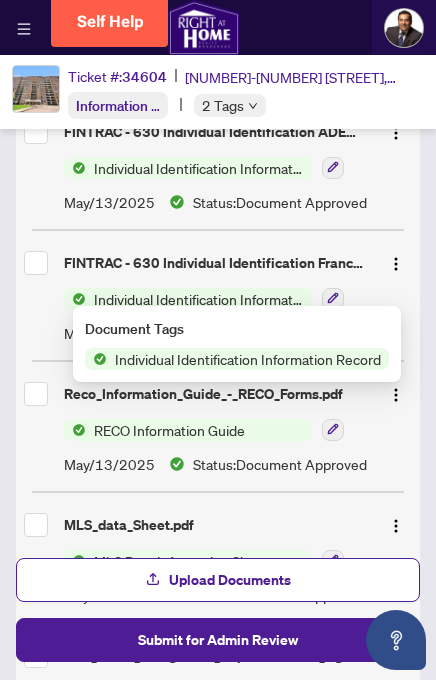 click on "Individual Identification Information Record" at bounding box center (248, 359) 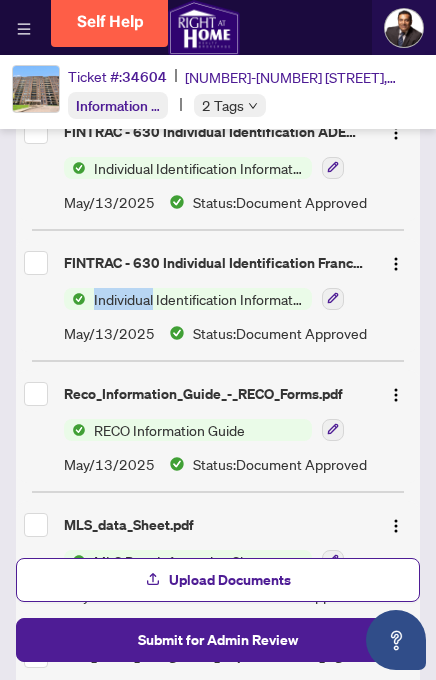 click on "Individual Identification Information Record" at bounding box center [199, 299] 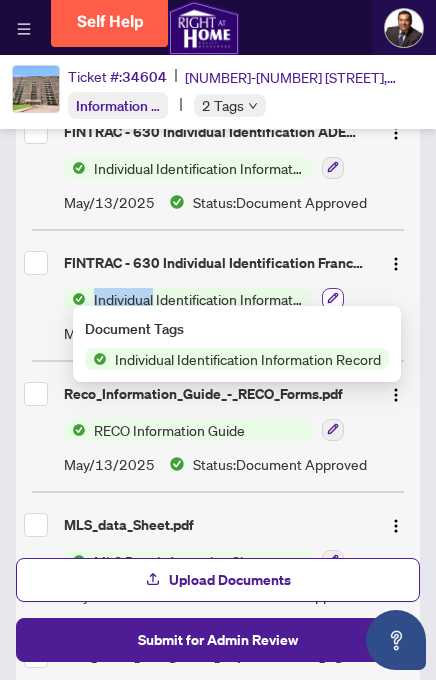 click 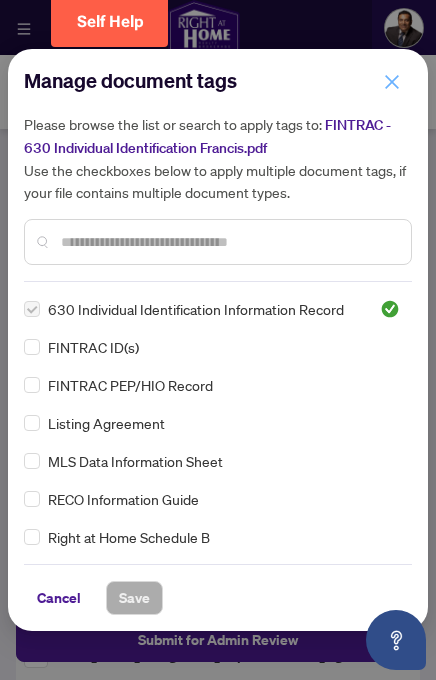 click 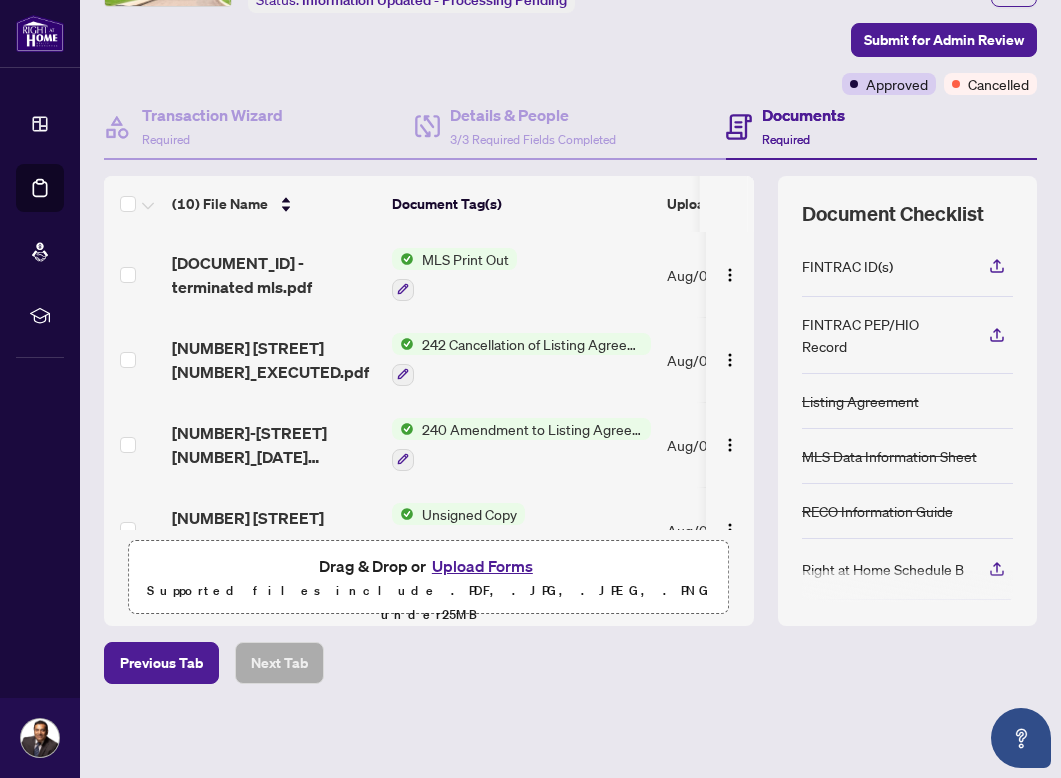 scroll, scrollTop: 0, scrollLeft: 0, axis: both 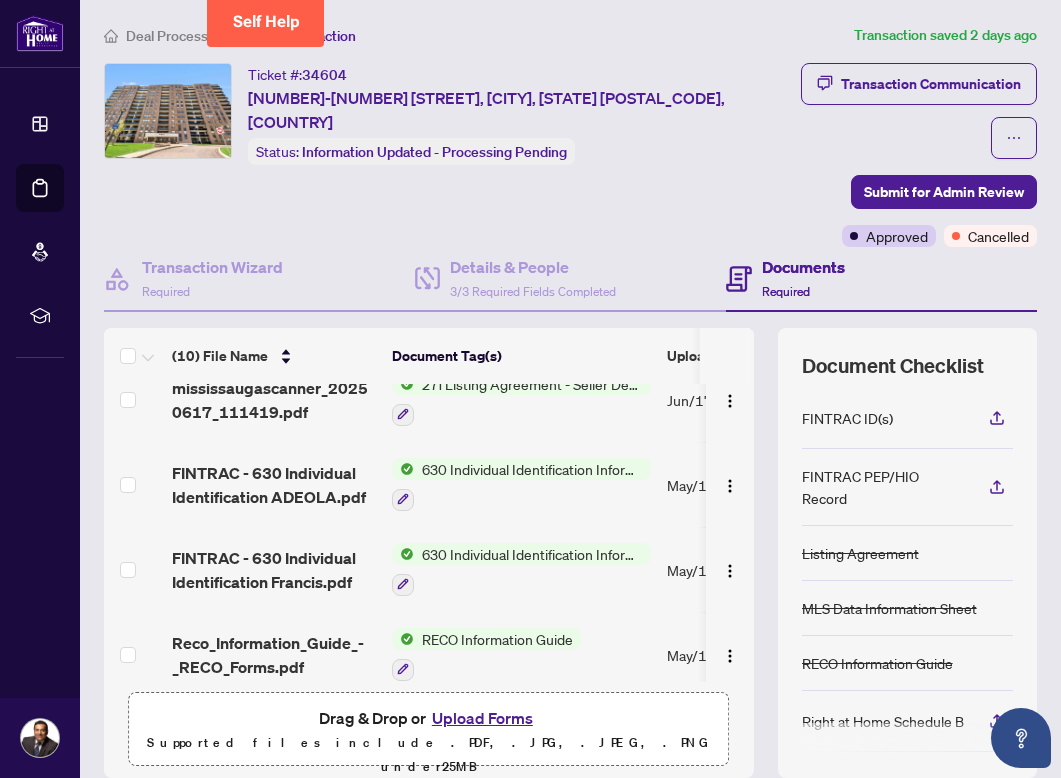 click on "FINTRAC - 630 Individual Identification Francis.pdf" at bounding box center [274, 570] 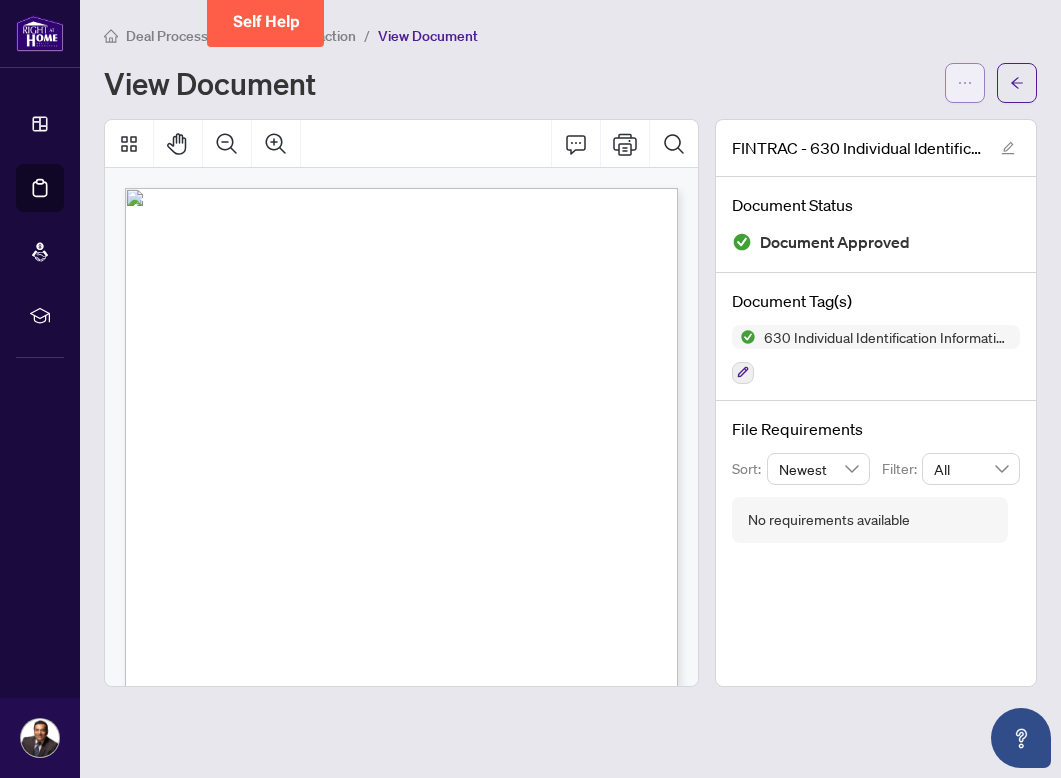 click at bounding box center (965, 83) 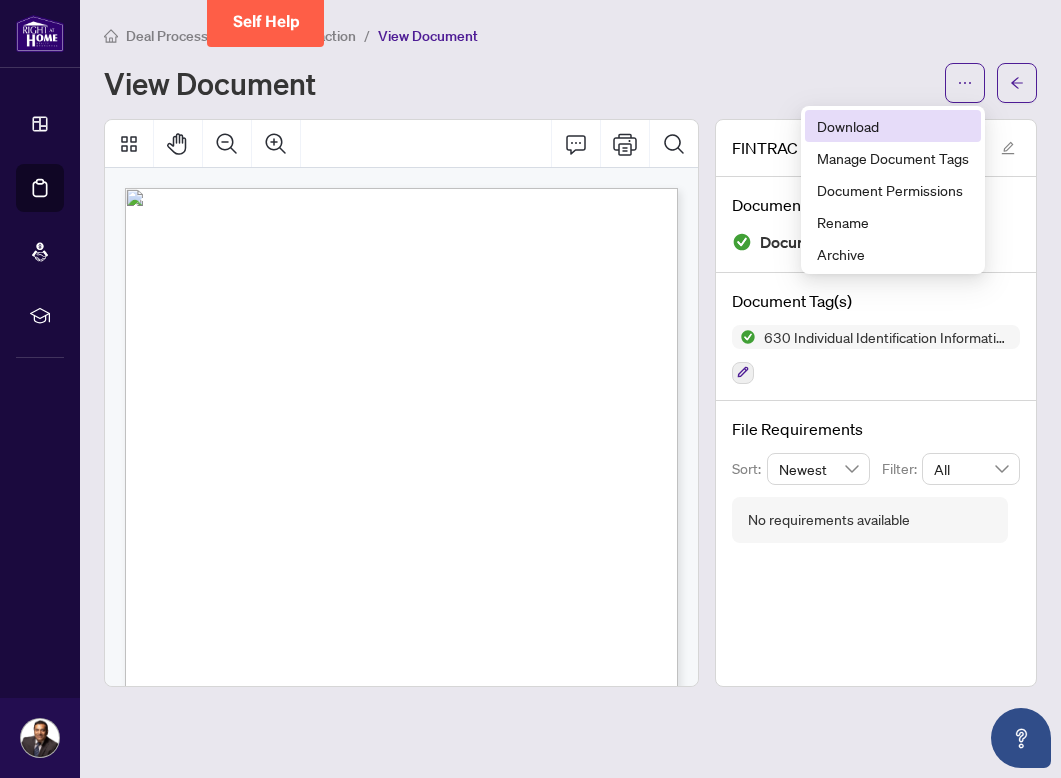 click on "Download" at bounding box center [893, 126] 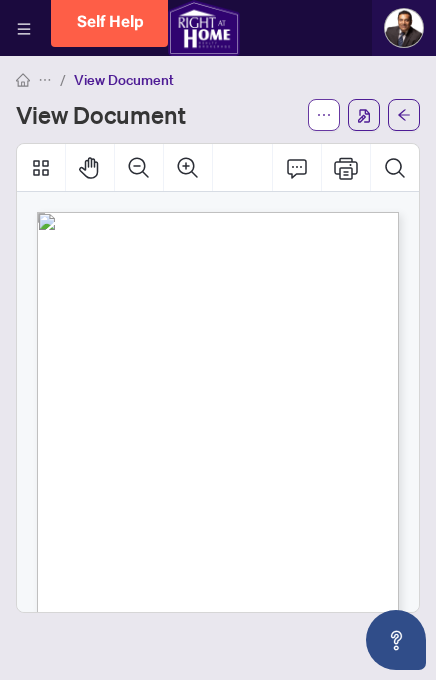 click 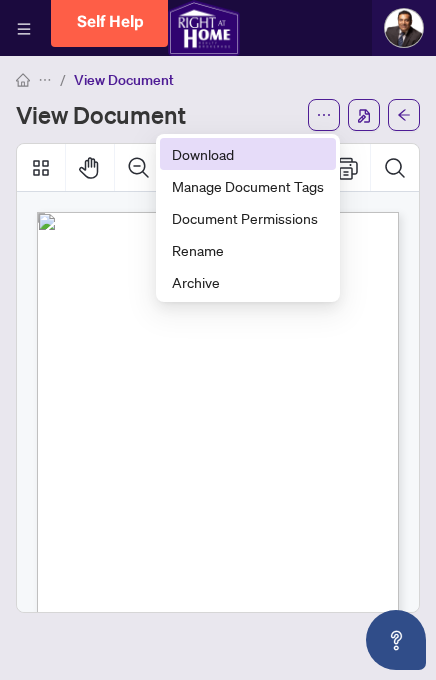 click on "Download" at bounding box center [248, 154] 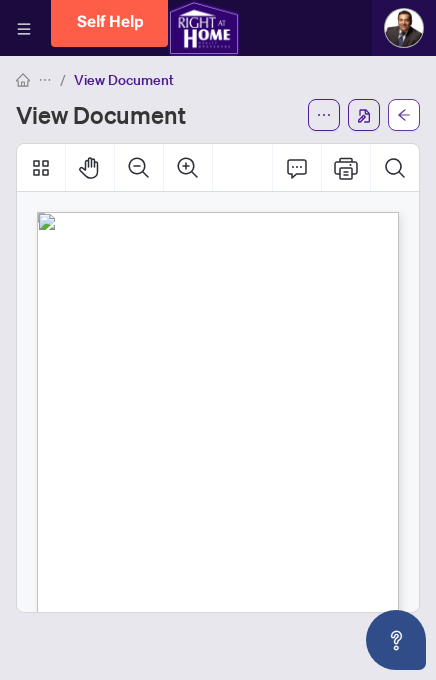 click at bounding box center (404, 115) 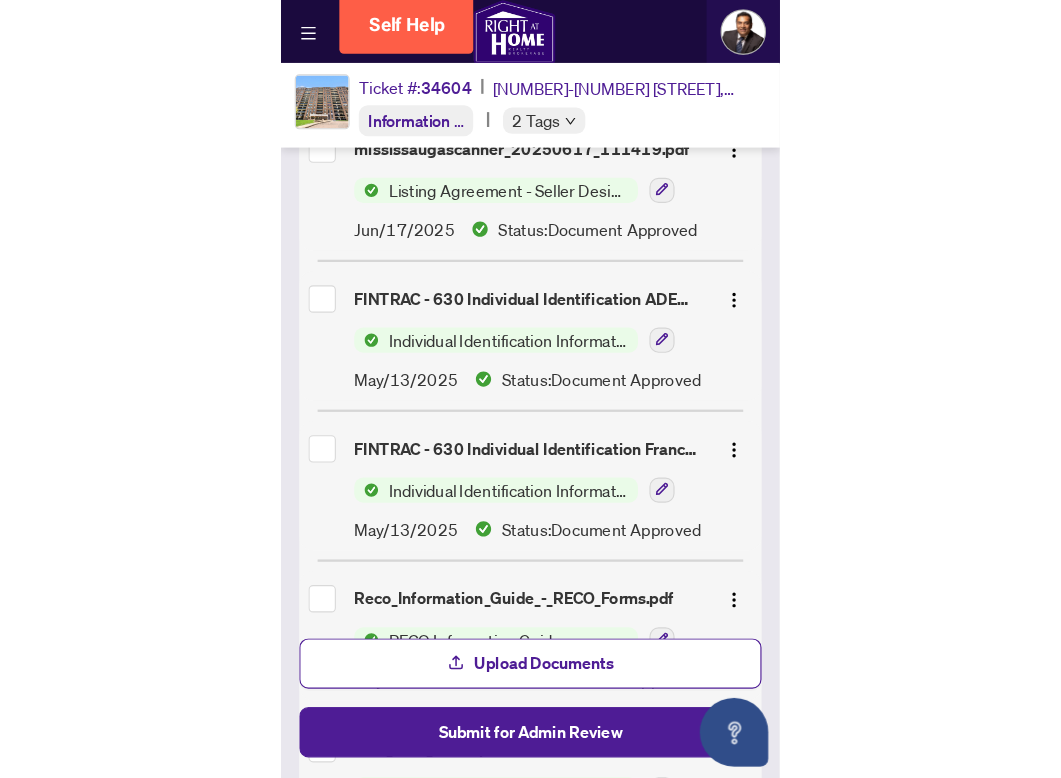 scroll, scrollTop: 774, scrollLeft: 0, axis: vertical 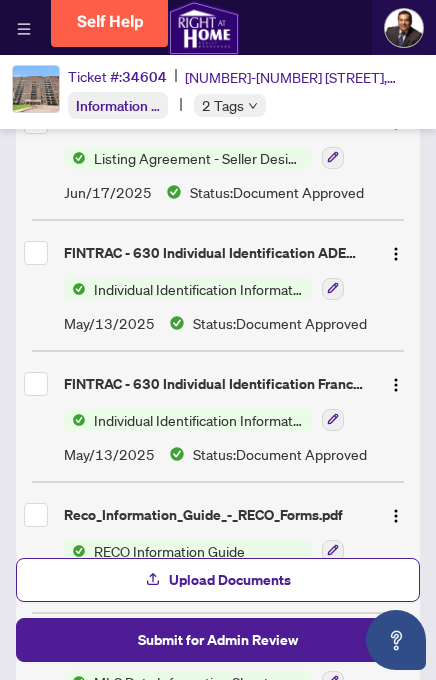 click on "Individual Identification Information Record" at bounding box center (199, 420) 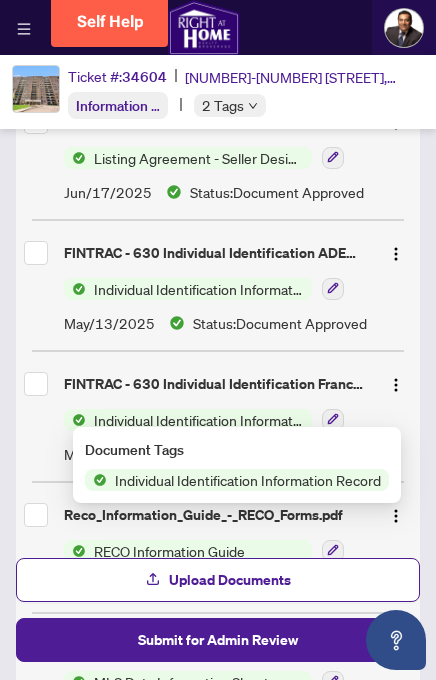 click on "Individual Identification Information Record" at bounding box center [199, 289] 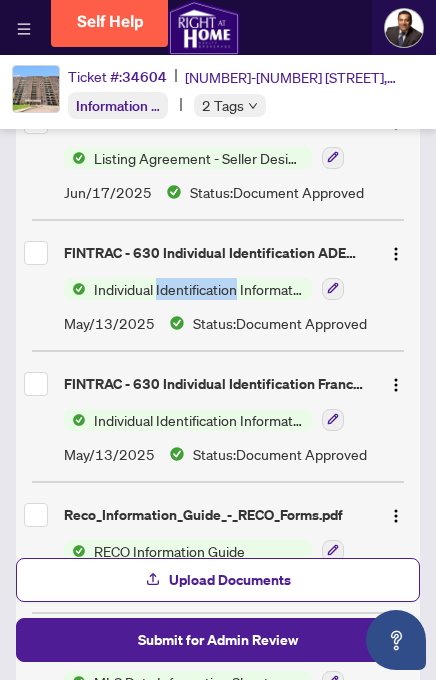click on "Individual Identification Information Record" at bounding box center [199, 289] 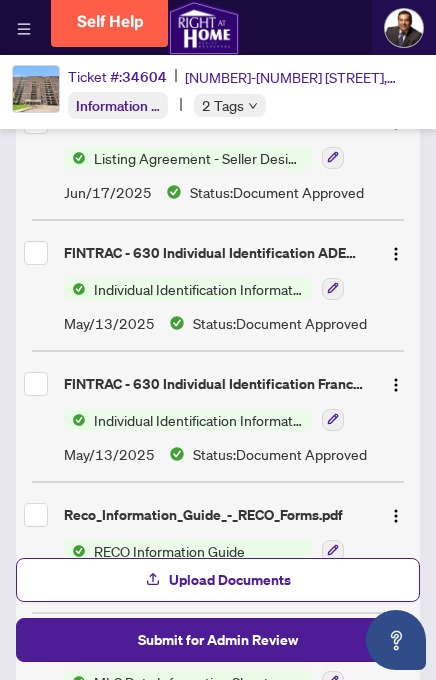 click on "FINTRAC - 630 Individual Identification ADEOLA.pdf" at bounding box center (214, 253) 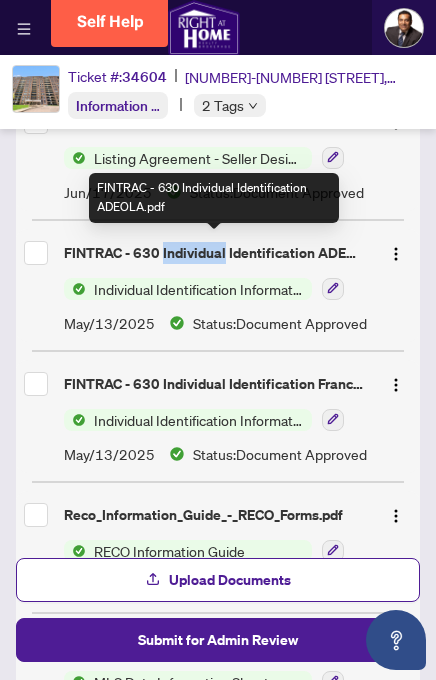 click on "FINTRAC - 630 Individual Identification ADEOLA.pdf" at bounding box center (214, 253) 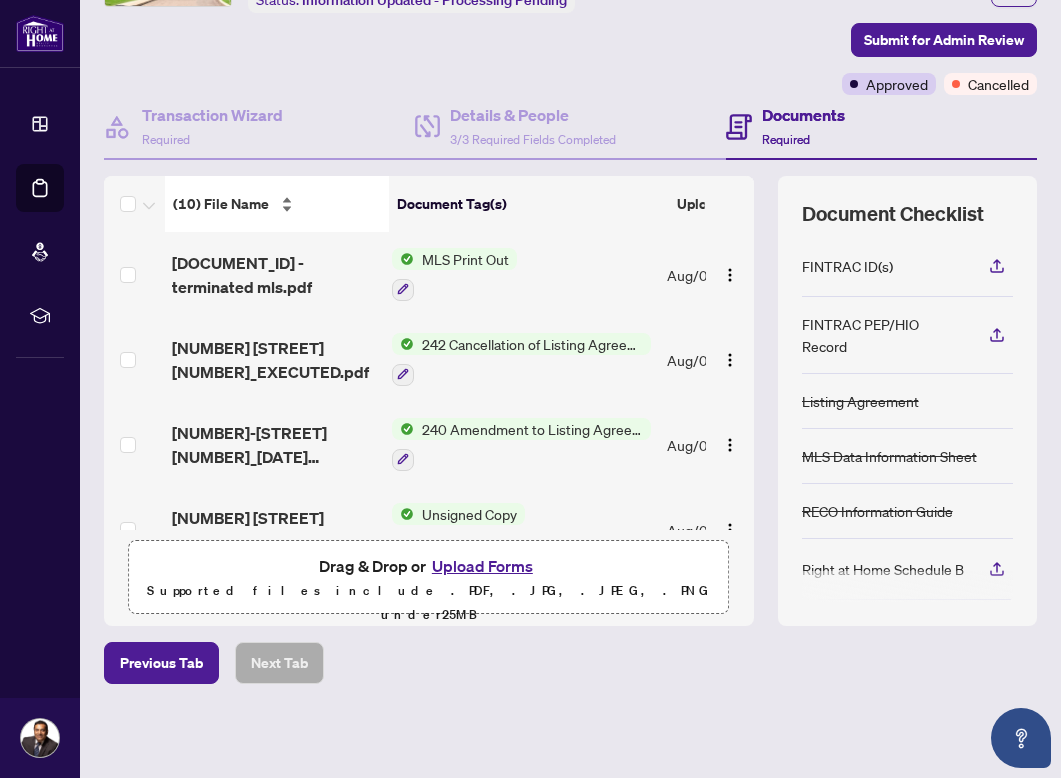 scroll, scrollTop: 0, scrollLeft: 0, axis: both 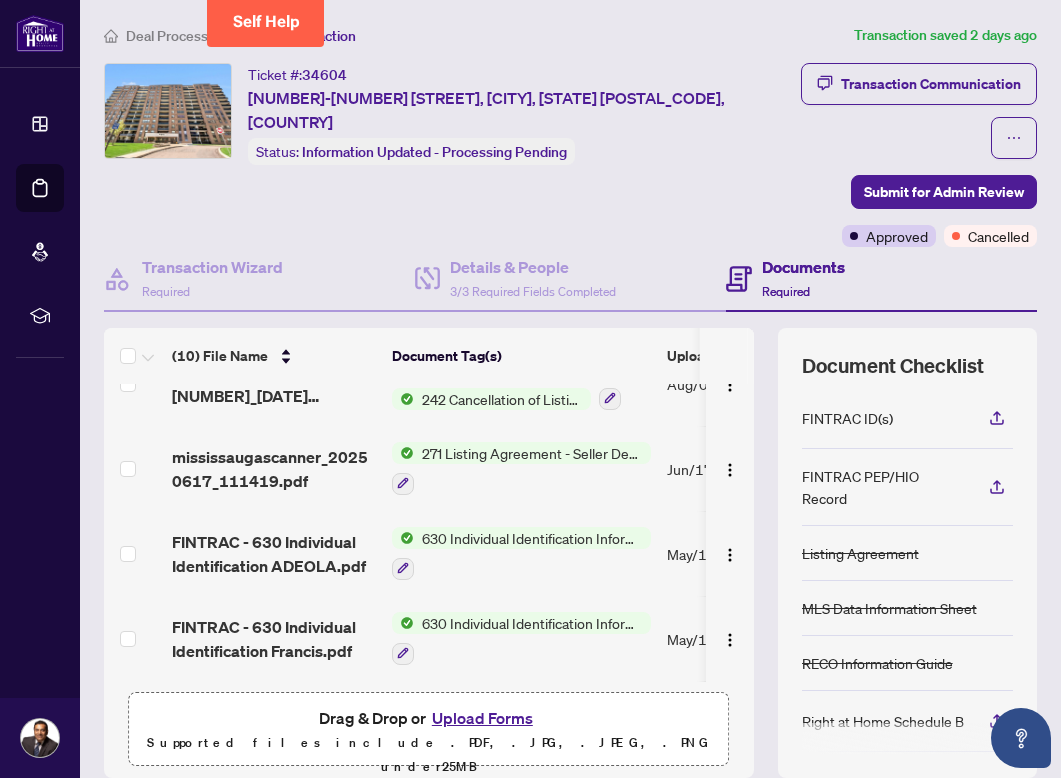 click on "630 Individual Identification Information Record" at bounding box center (532, 538) 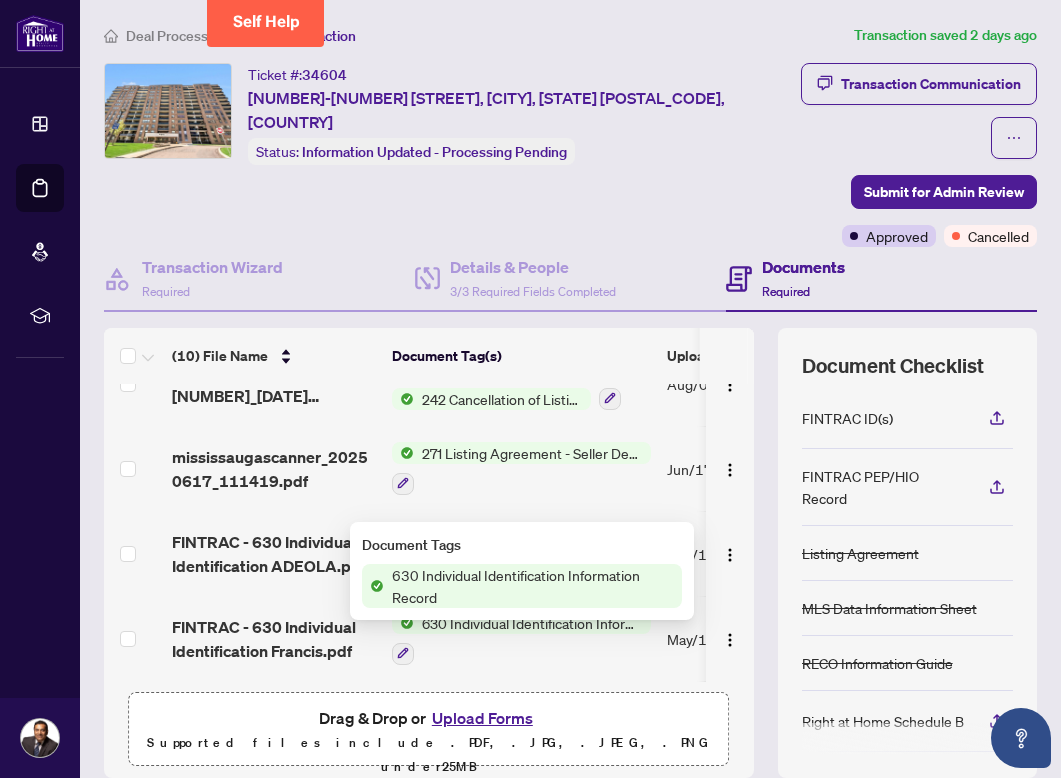 click on "630 Individual Identification Information Record" at bounding box center [532, 538] 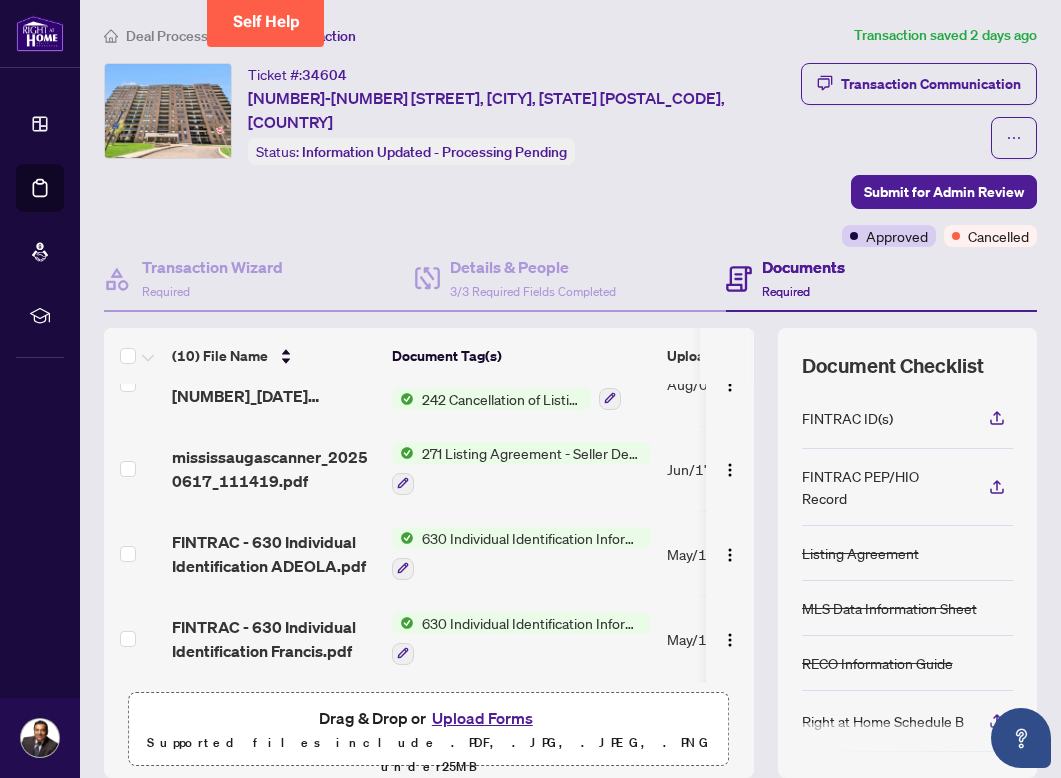 click on "FINTRAC - 630 Individual Identification ADEOLA.pdf" at bounding box center [274, 554] 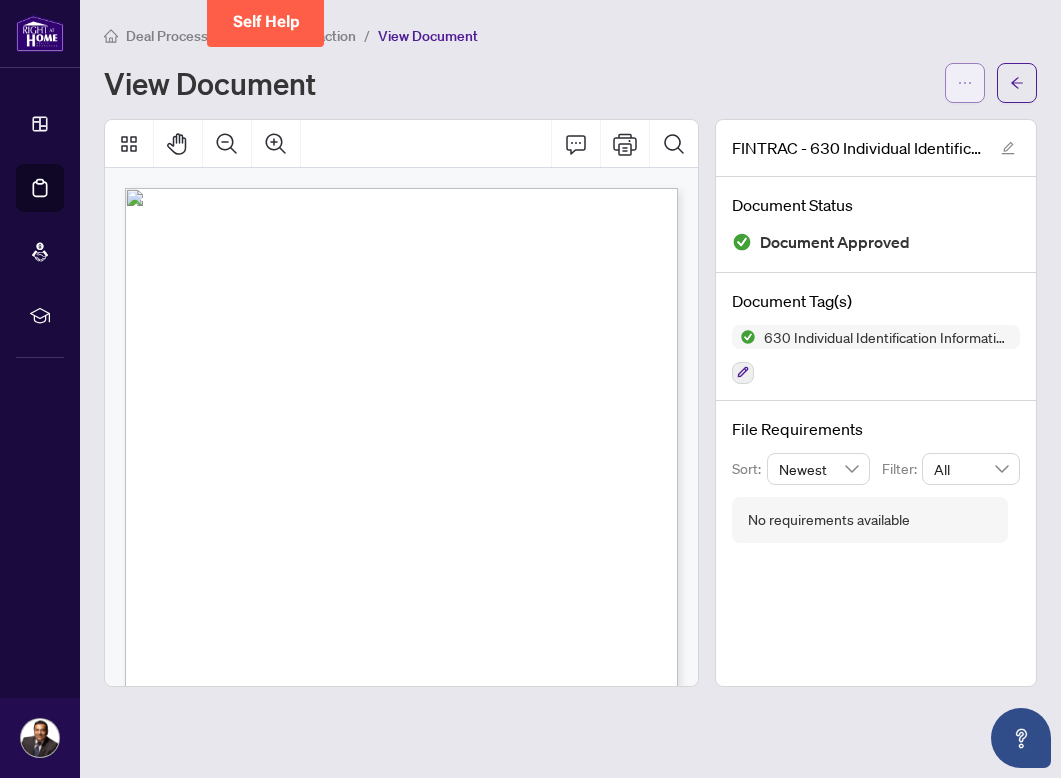 click at bounding box center (965, 83) 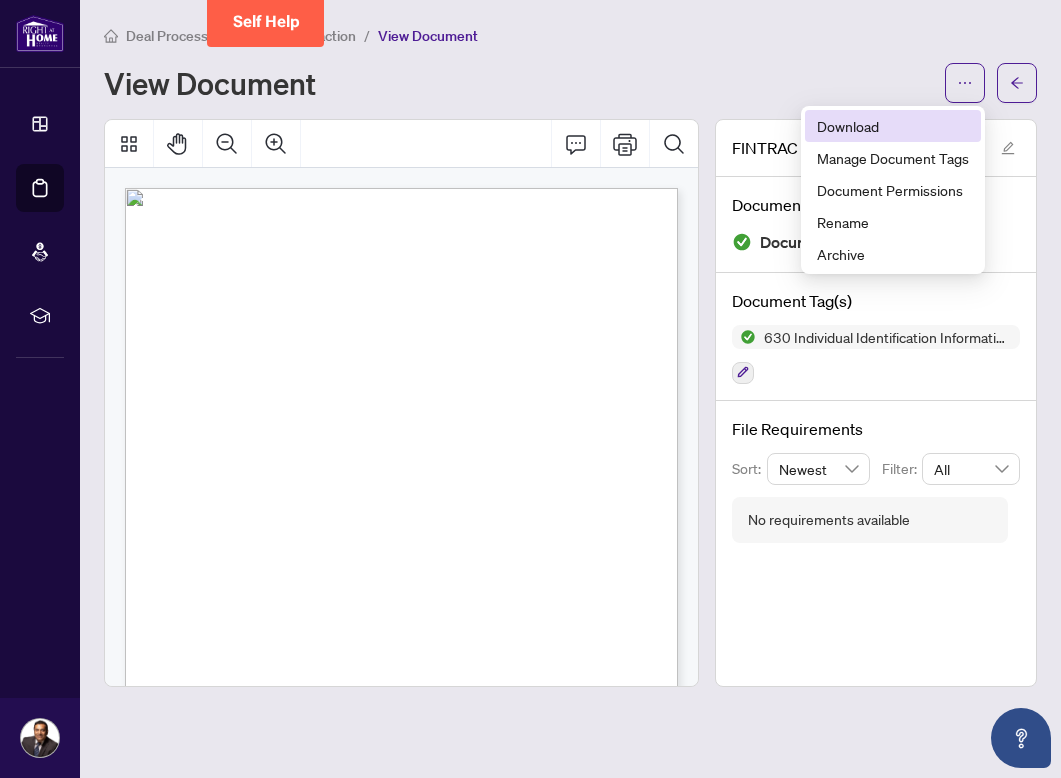 click on "Download" at bounding box center (893, 126) 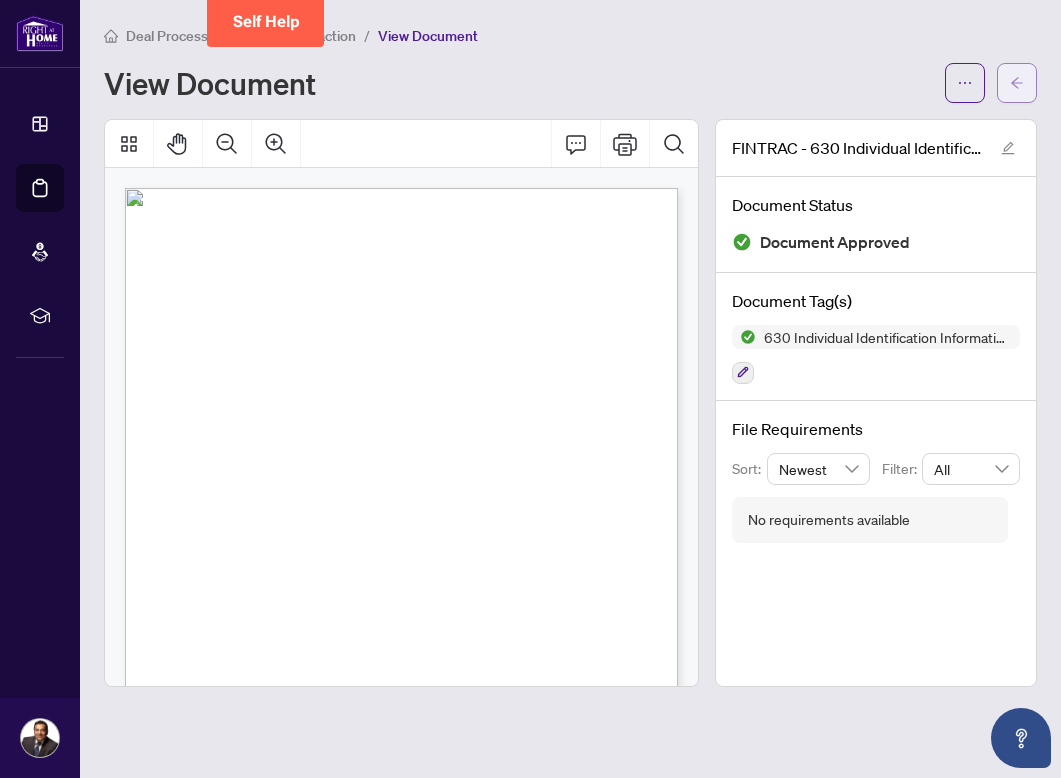click at bounding box center [1017, 83] 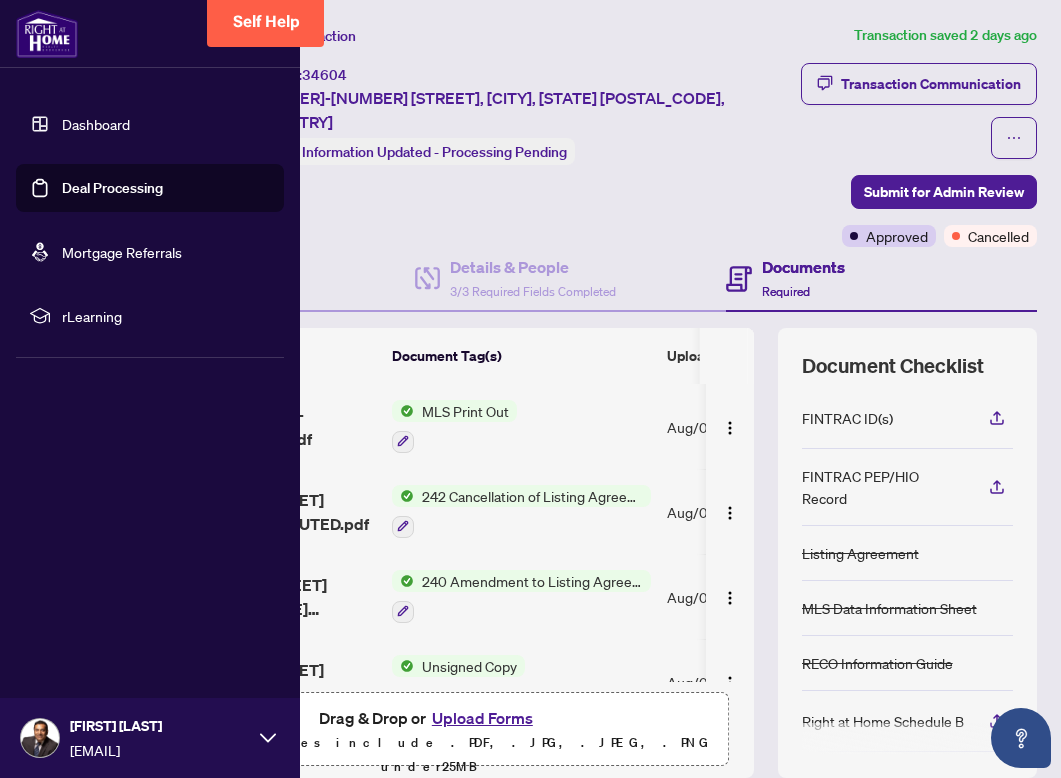 click on "Dashboard" at bounding box center (96, 124) 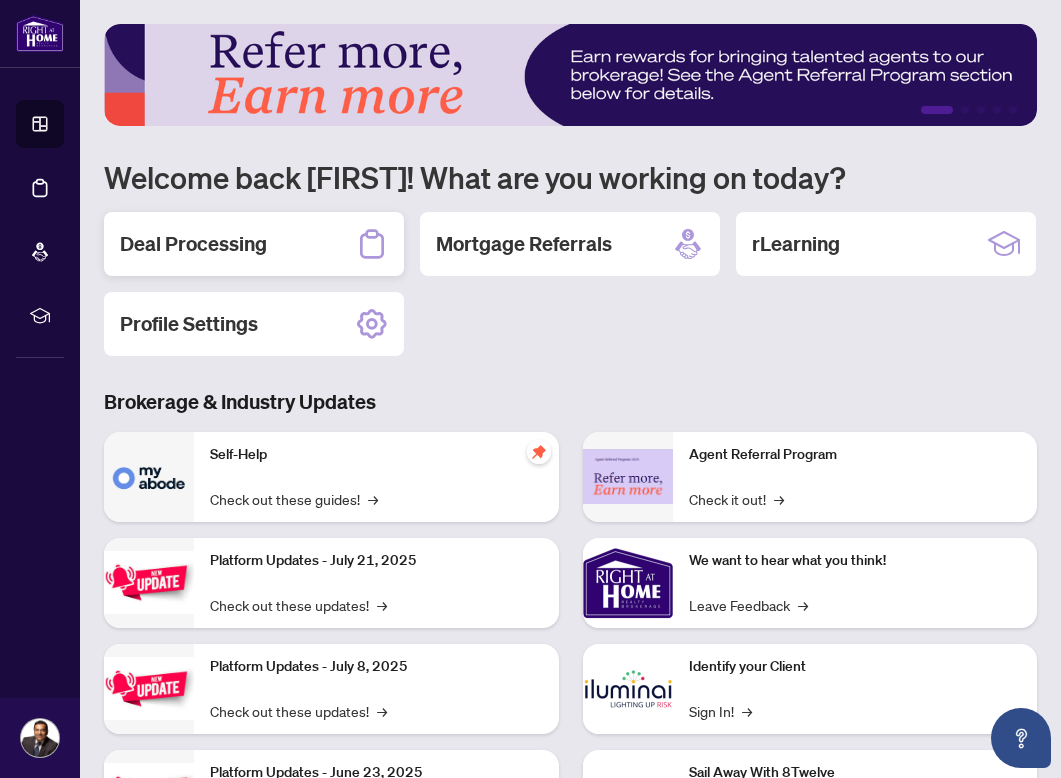 click on "Deal Processing" at bounding box center [193, 244] 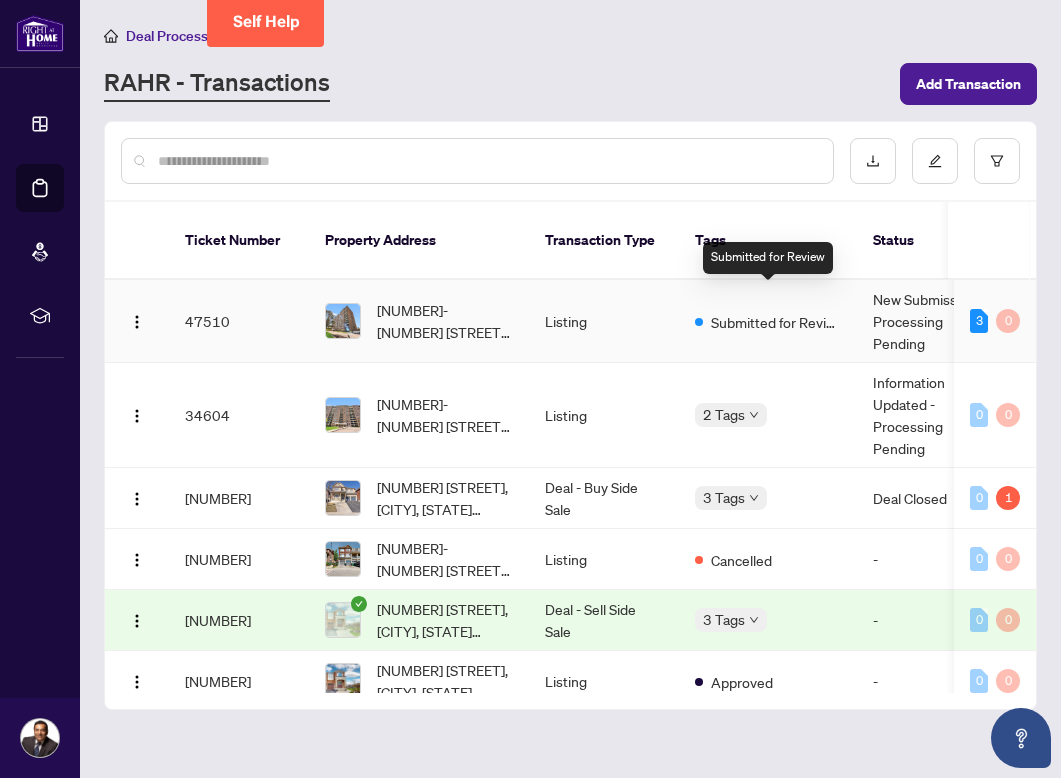 click on "Submitted for Review" at bounding box center (776, 322) 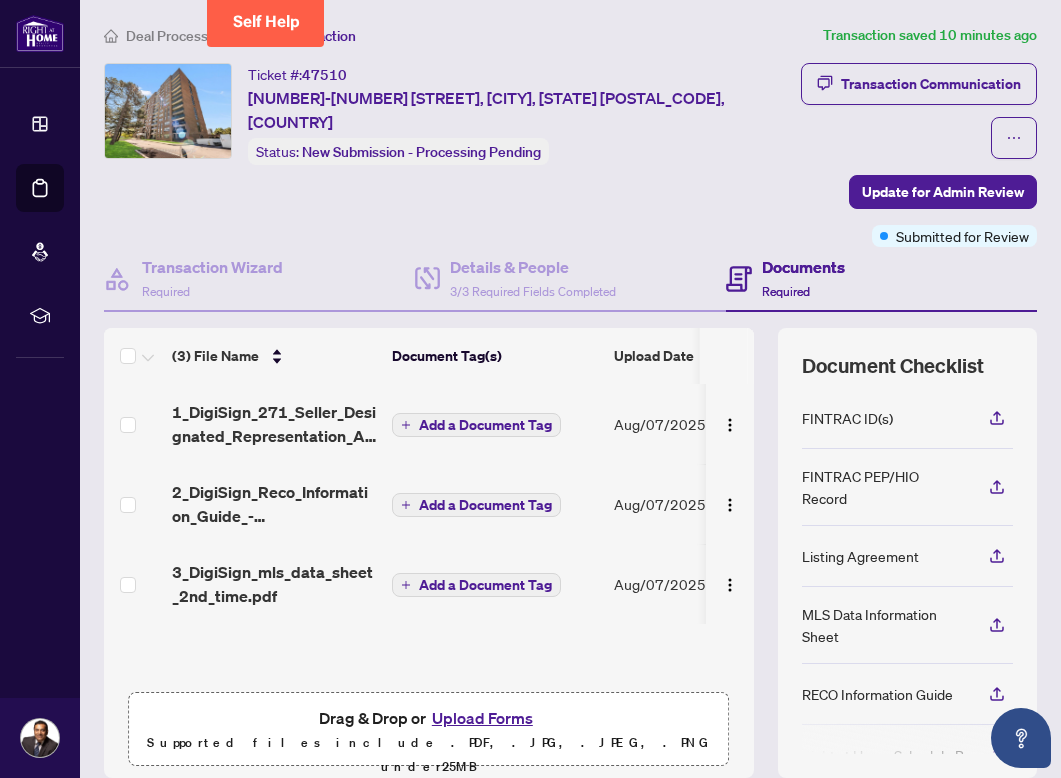 scroll, scrollTop: 1, scrollLeft: 0, axis: vertical 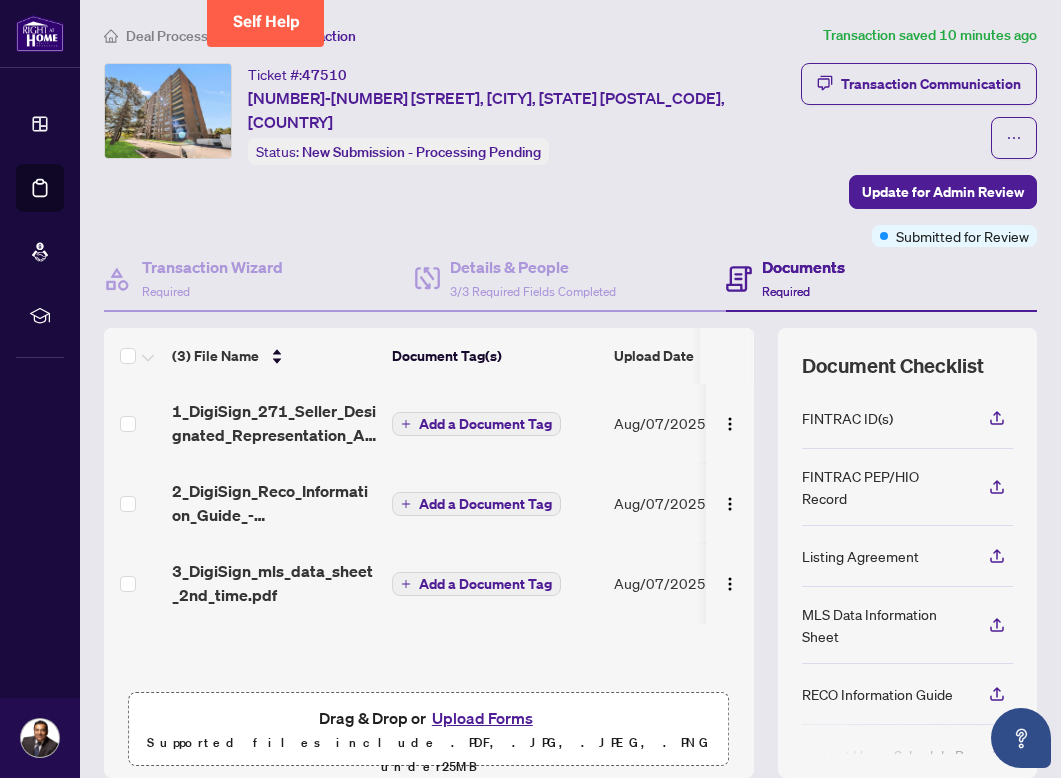 click on "Upload Forms" at bounding box center [482, 718] 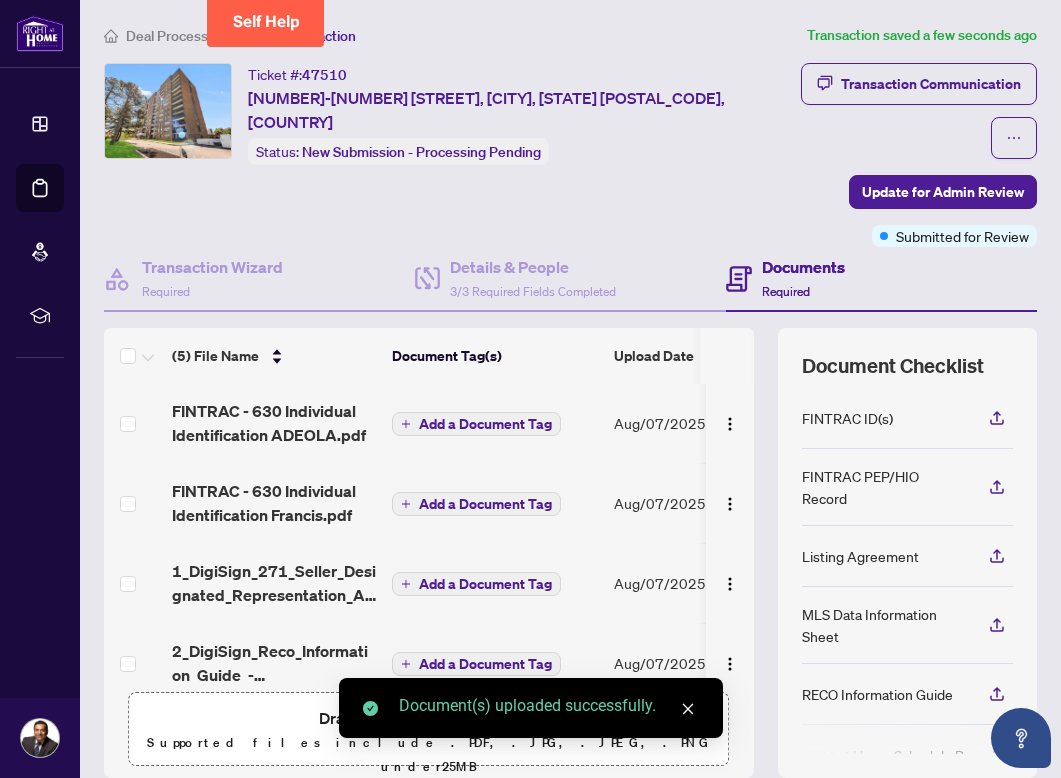 scroll, scrollTop: 109, scrollLeft: 0, axis: vertical 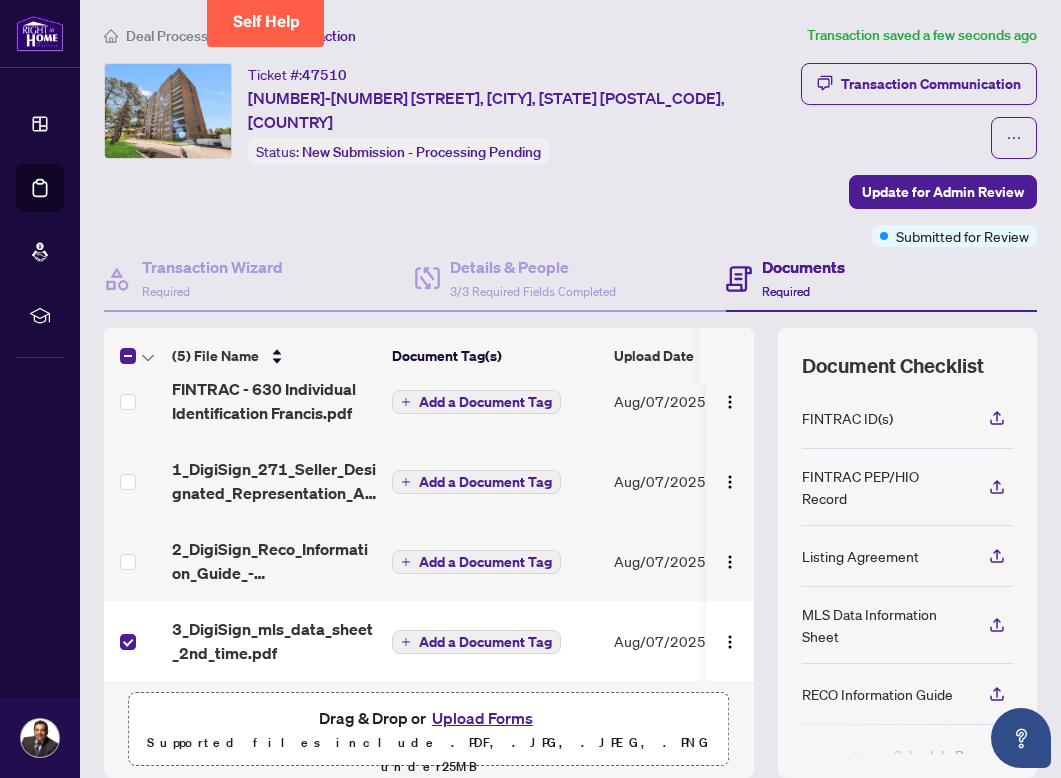 click at bounding box center (134, 561) 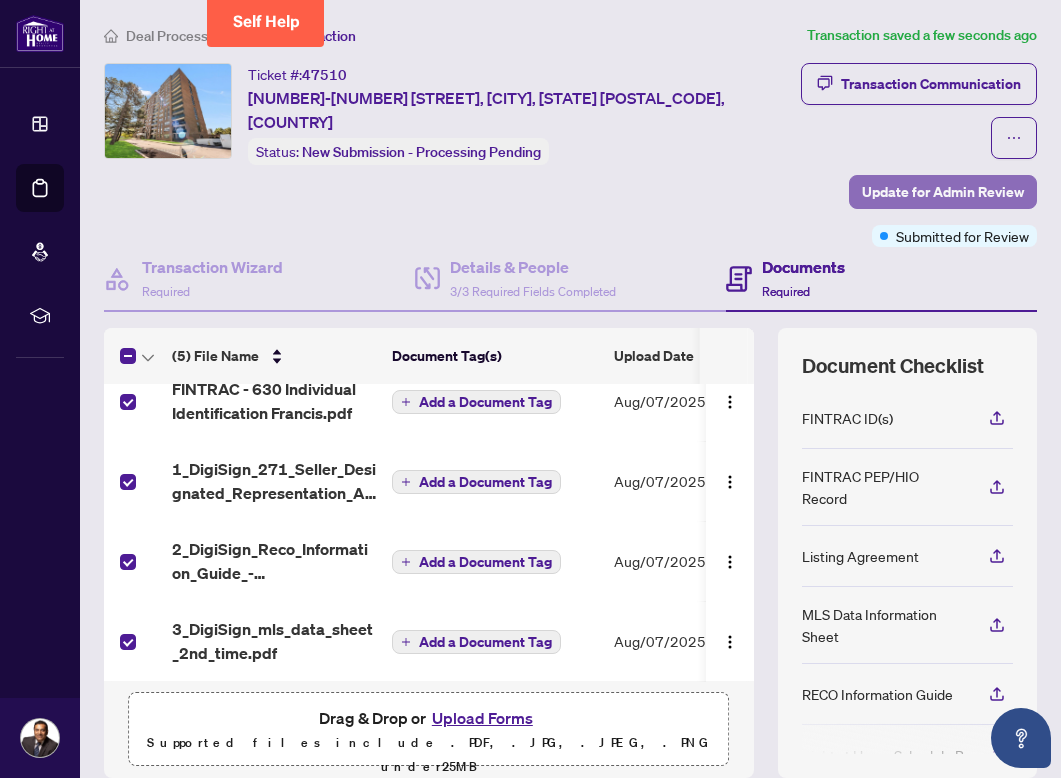 click on "Update for Admin Review" at bounding box center [943, 192] 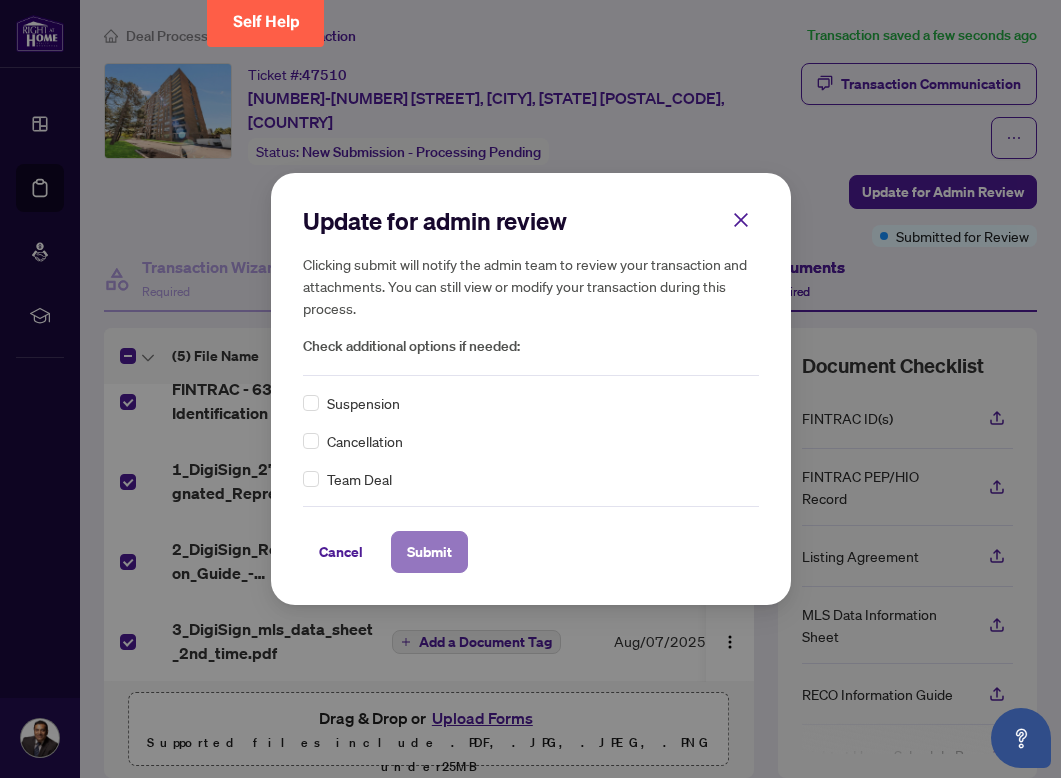 click on "Submit" at bounding box center [429, 552] 